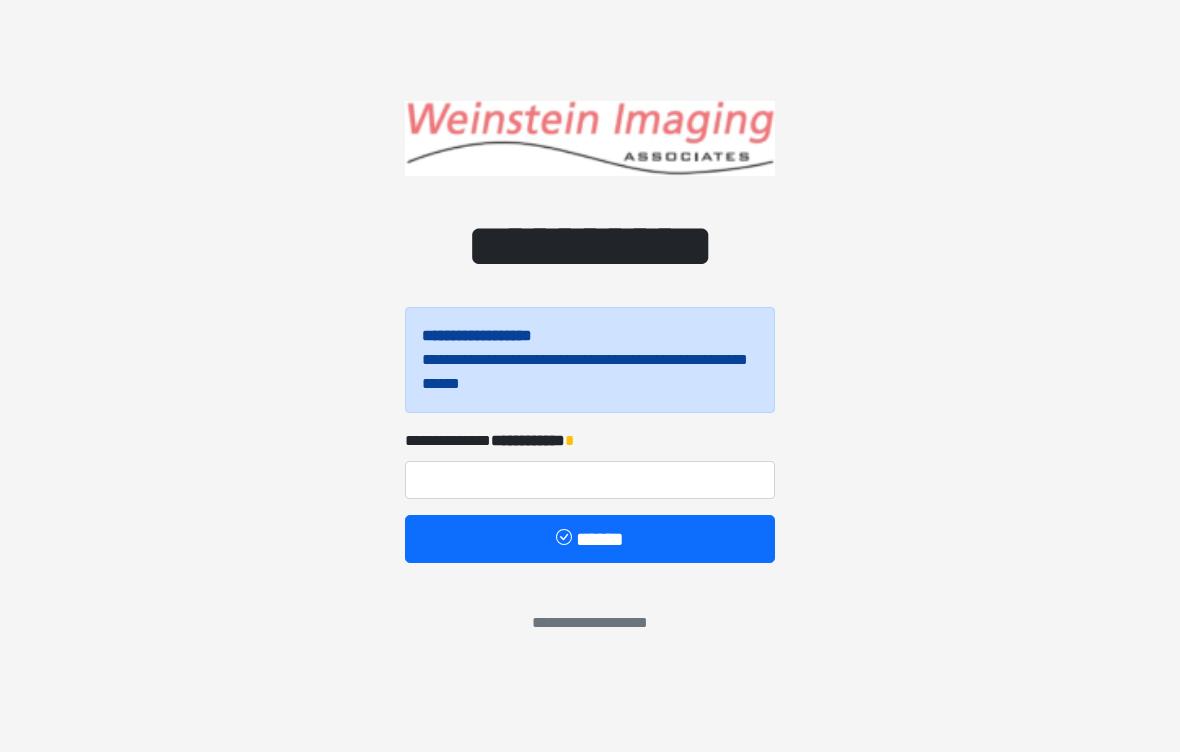 scroll, scrollTop: 0, scrollLeft: 0, axis: both 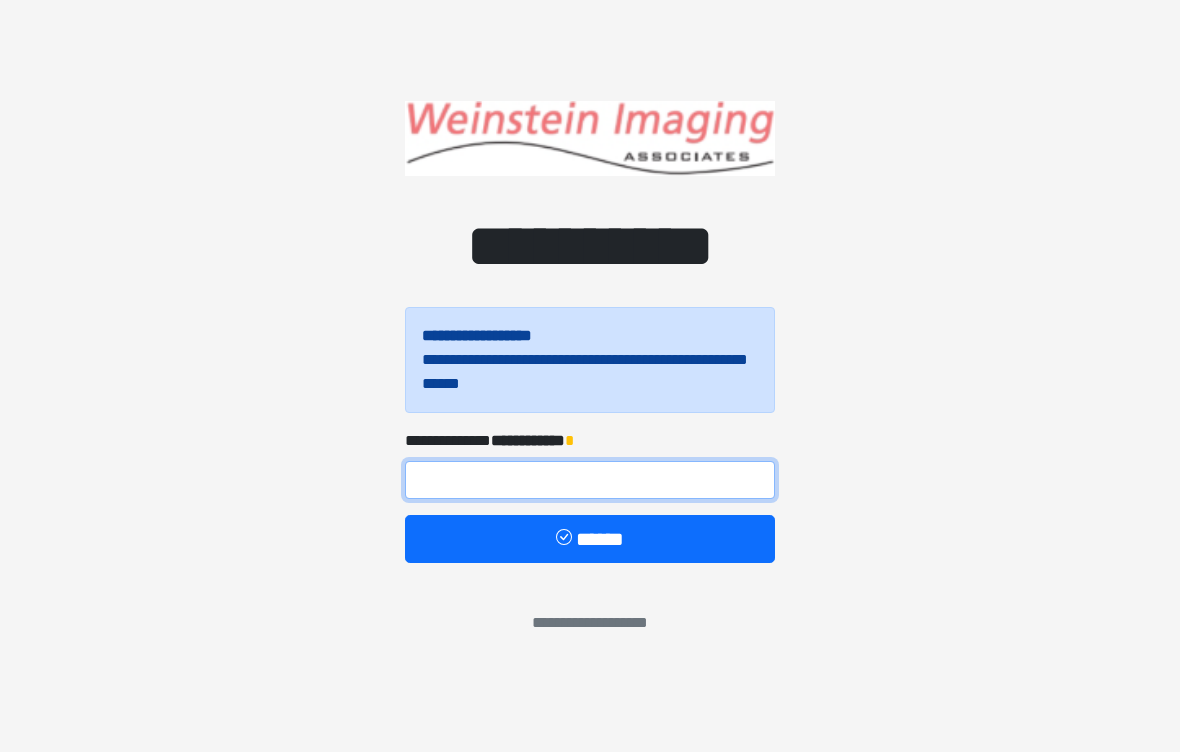 click at bounding box center (590, 480) 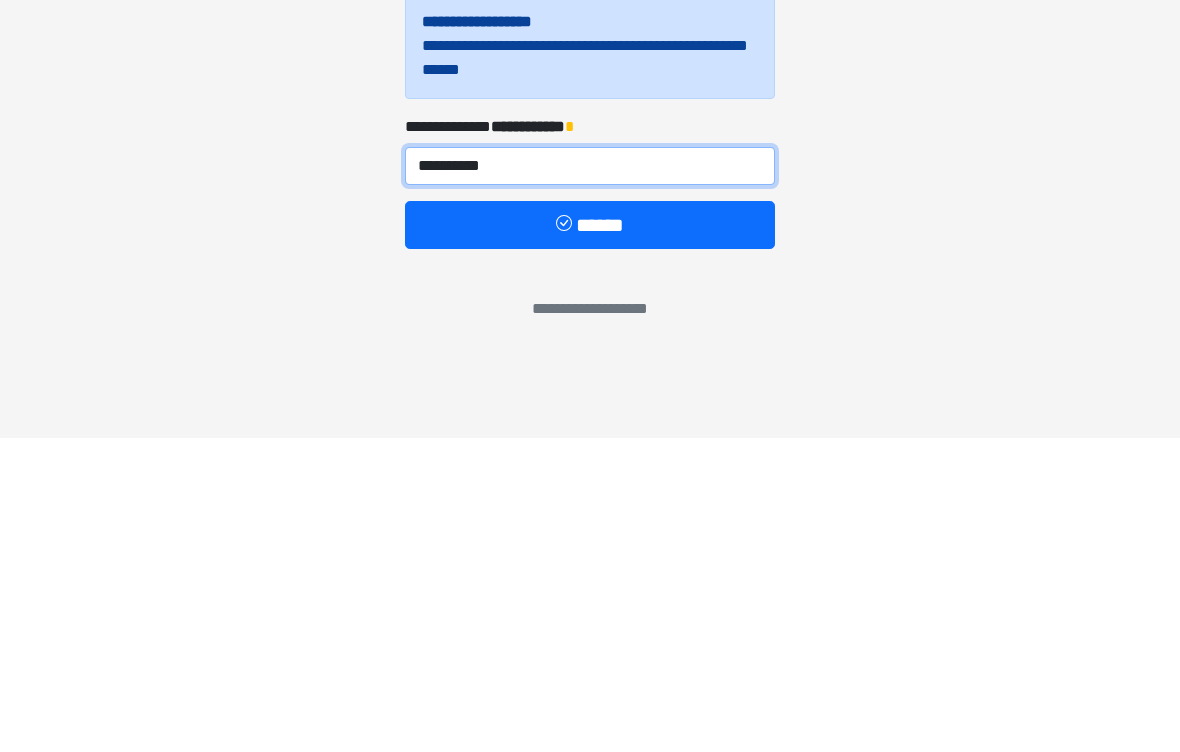 type on "**********" 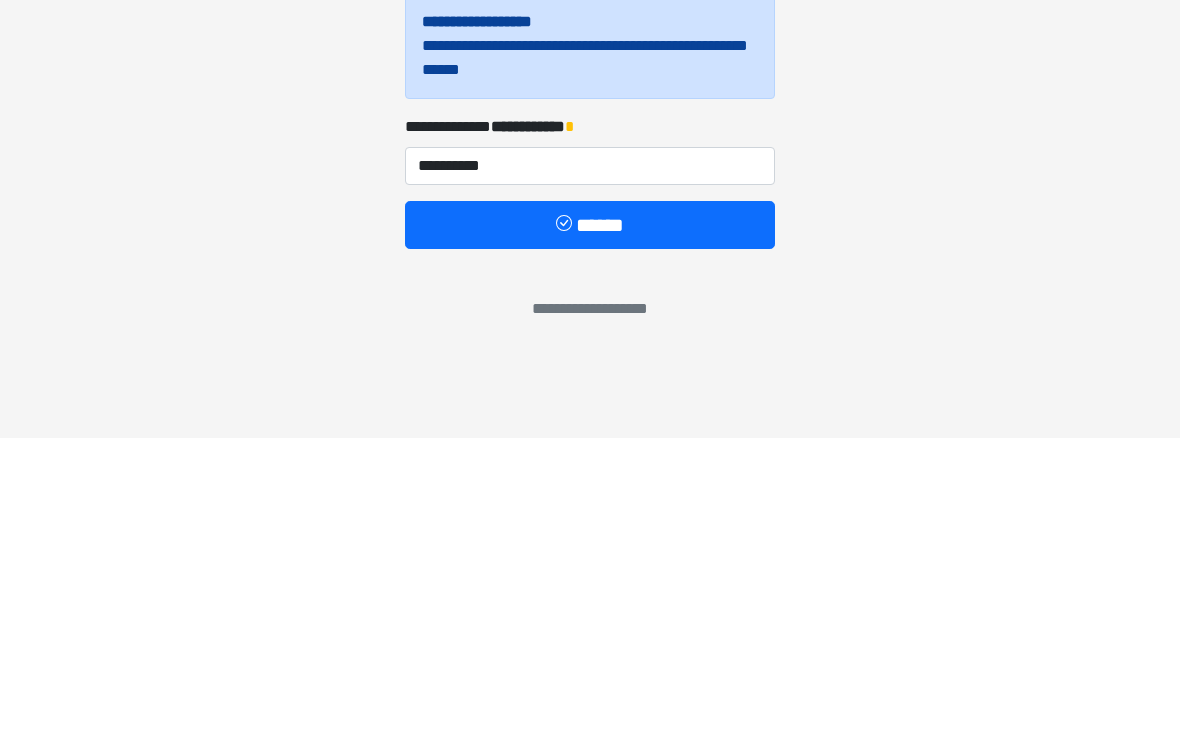 click on "******" at bounding box center [590, 539] 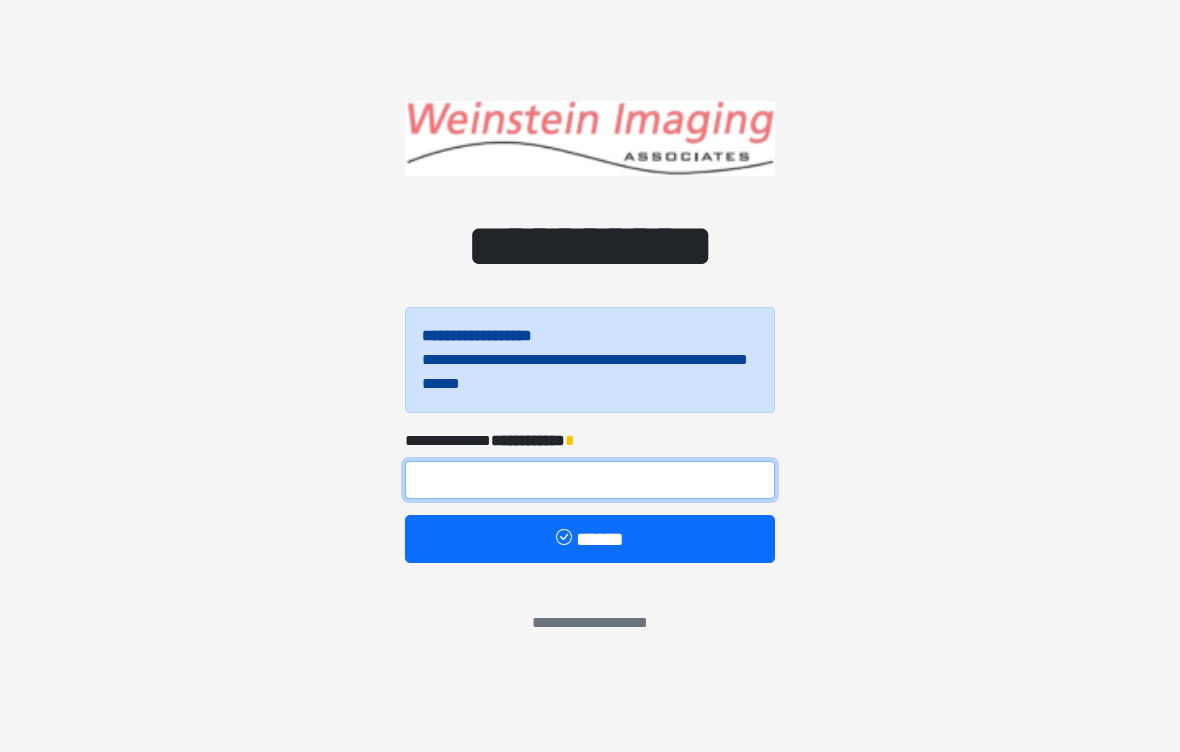 click at bounding box center [590, 480] 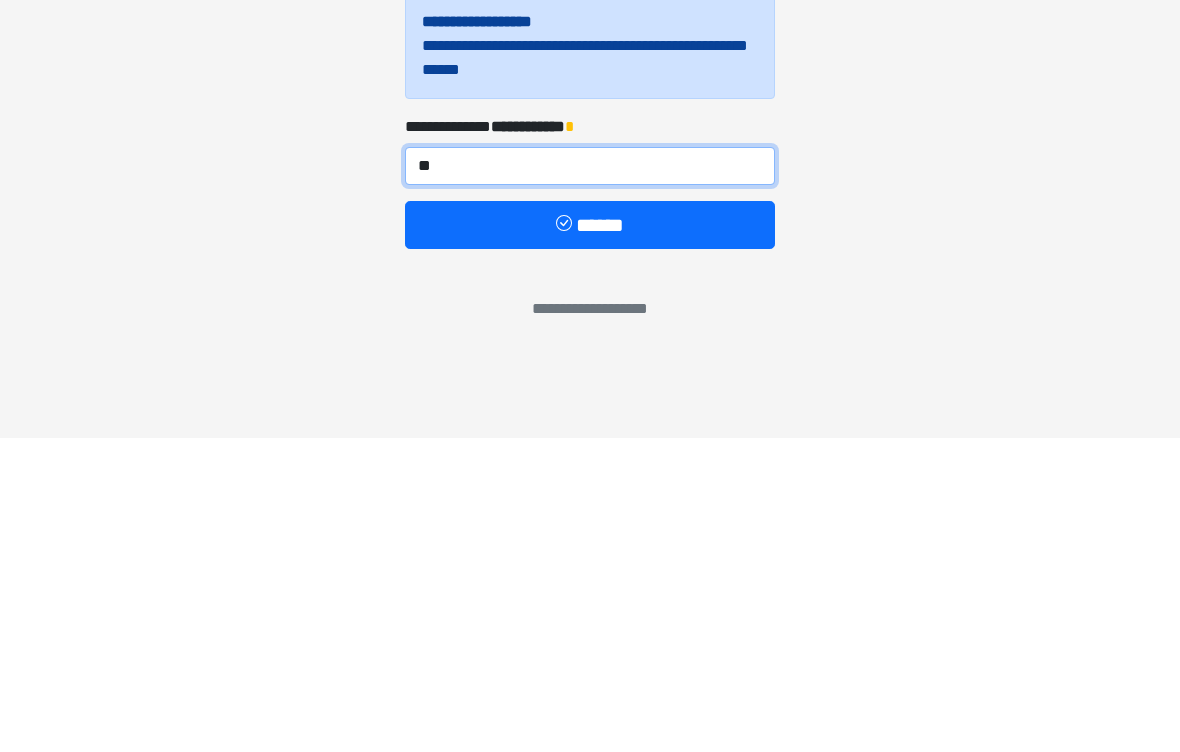 type on "*" 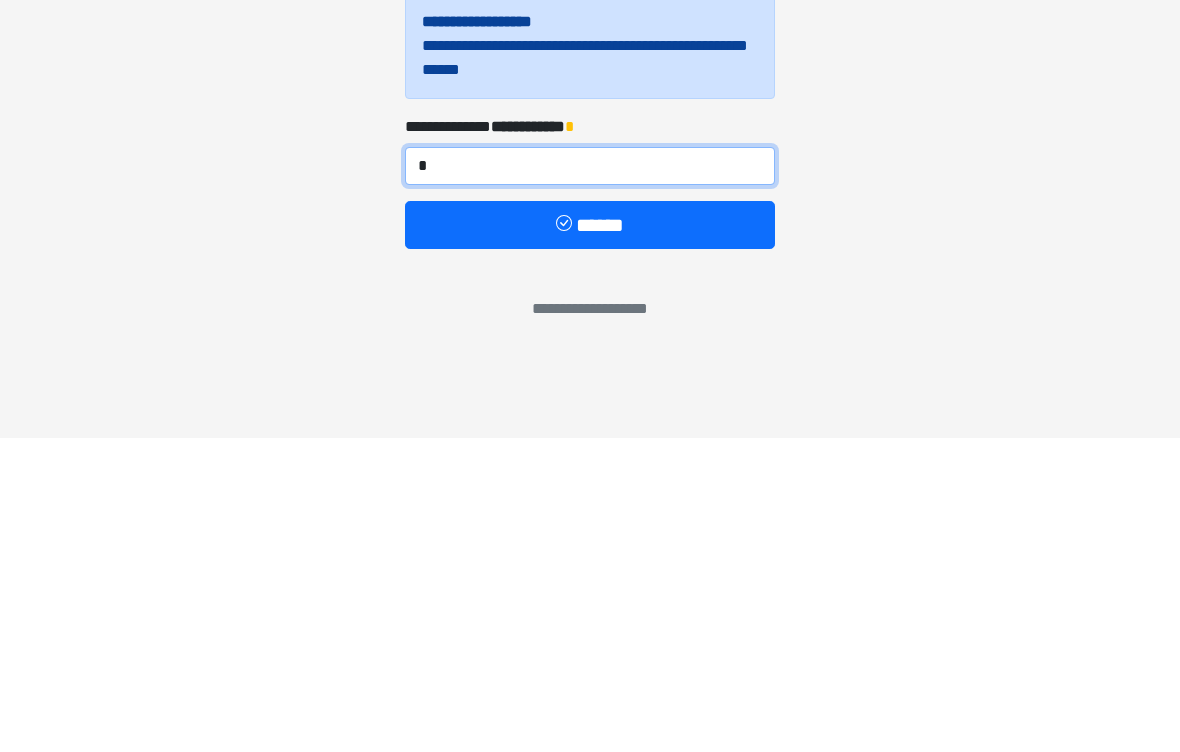 type 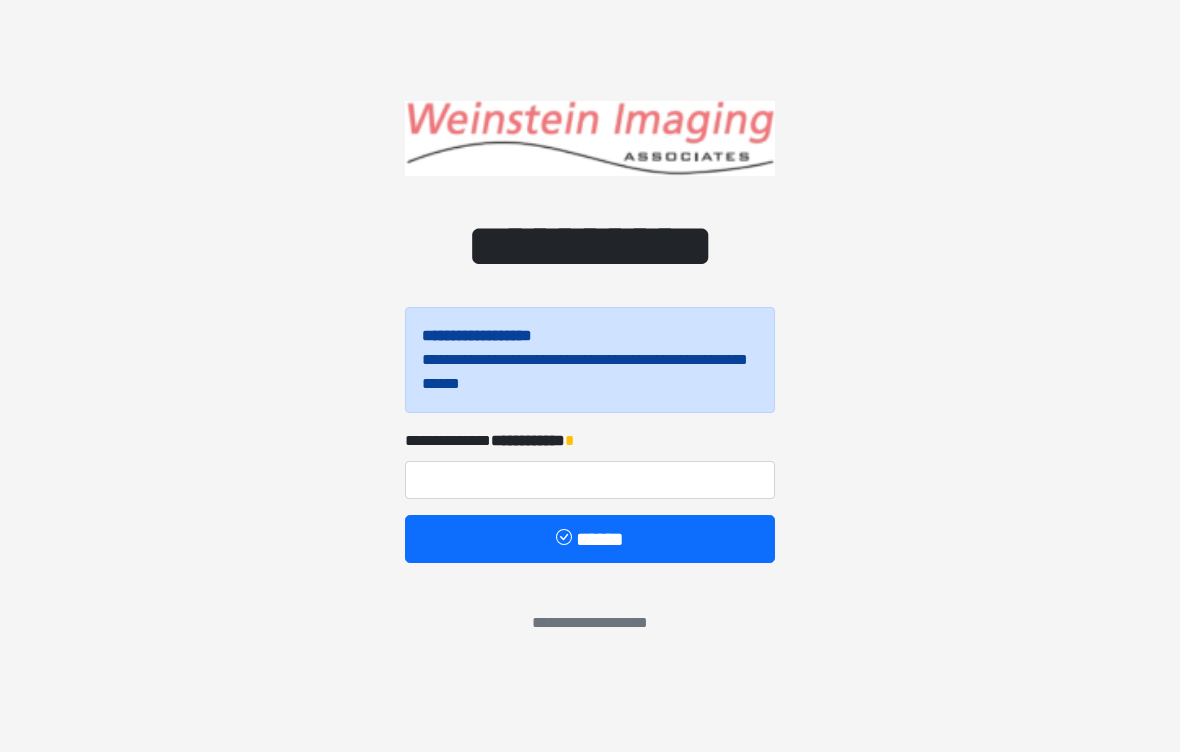 scroll, scrollTop: 0, scrollLeft: 0, axis: both 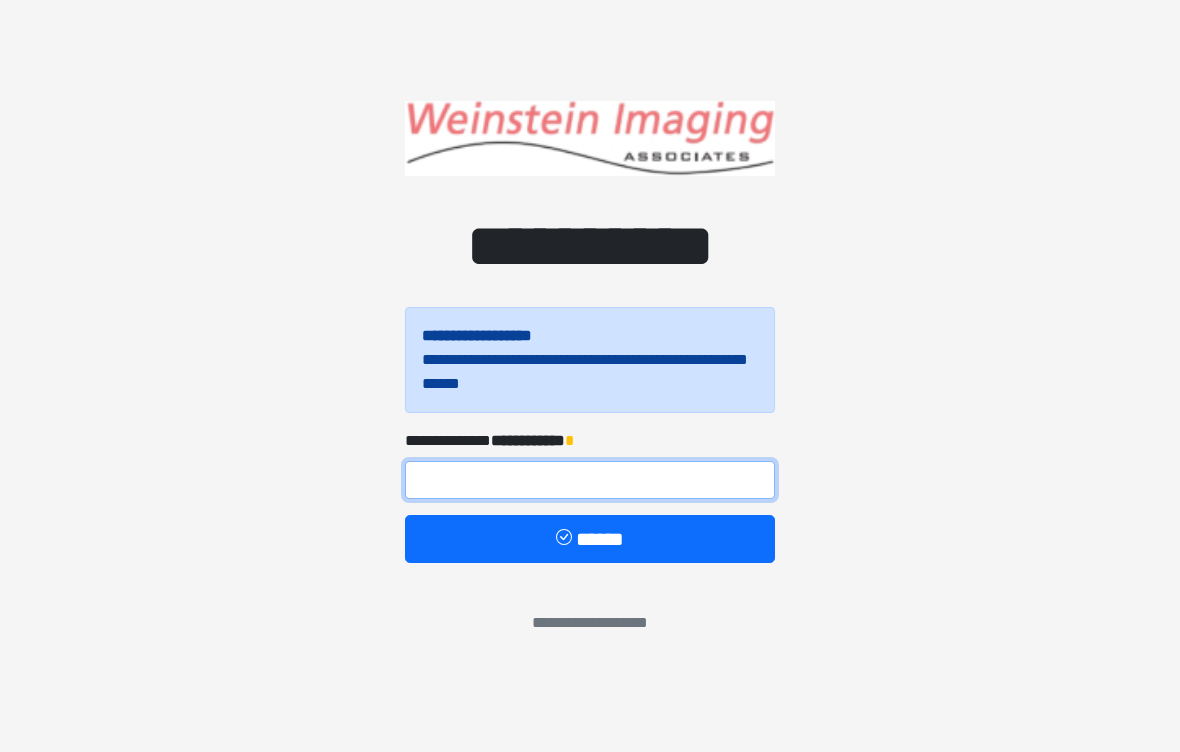 click at bounding box center [590, 480] 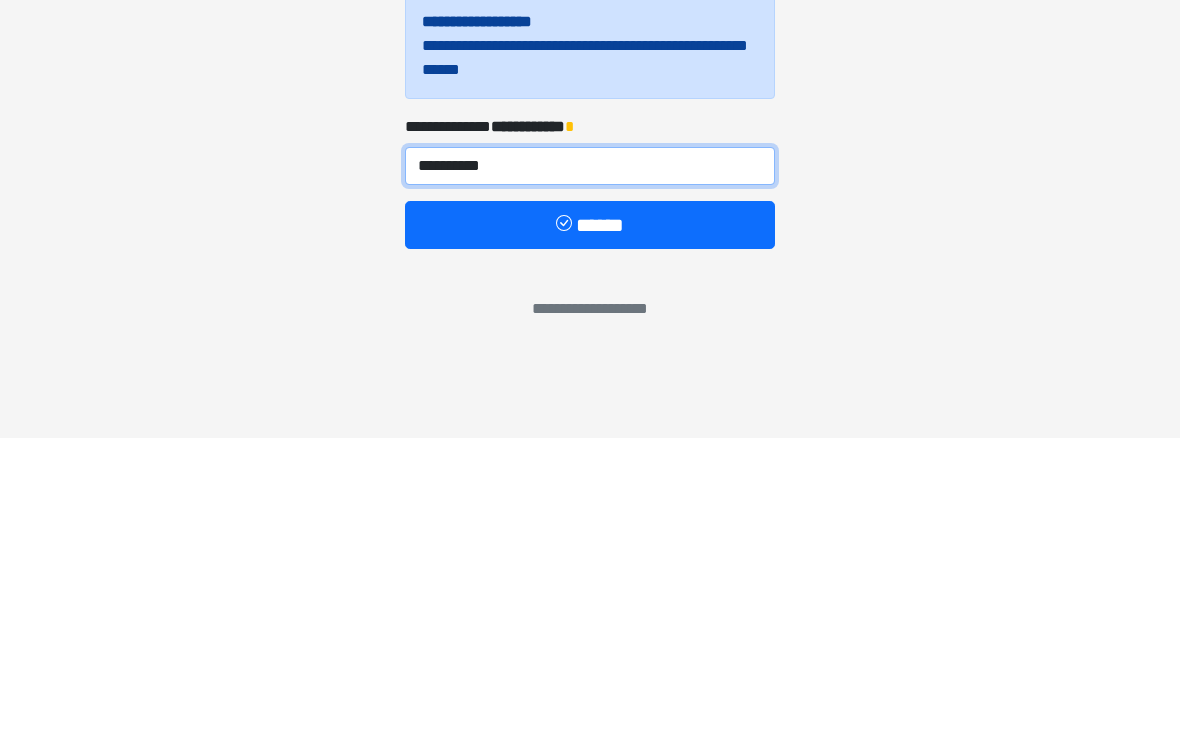 type on "**********" 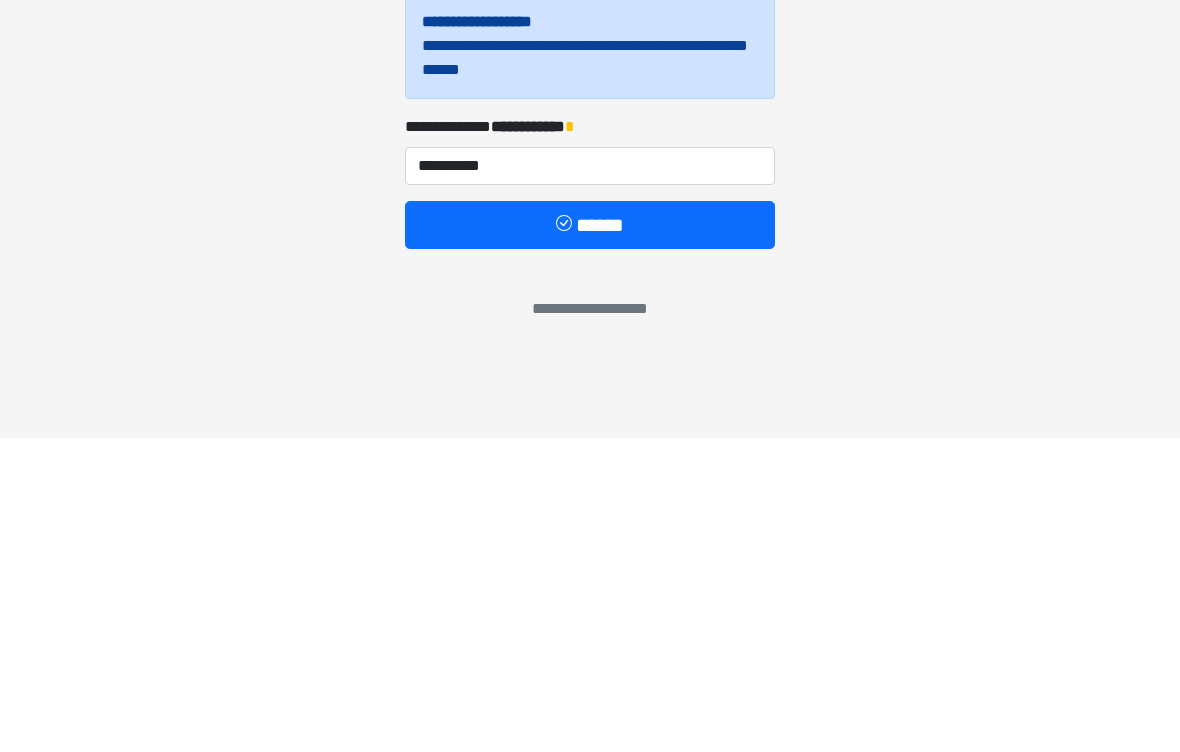 click on "******" at bounding box center (590, 539) 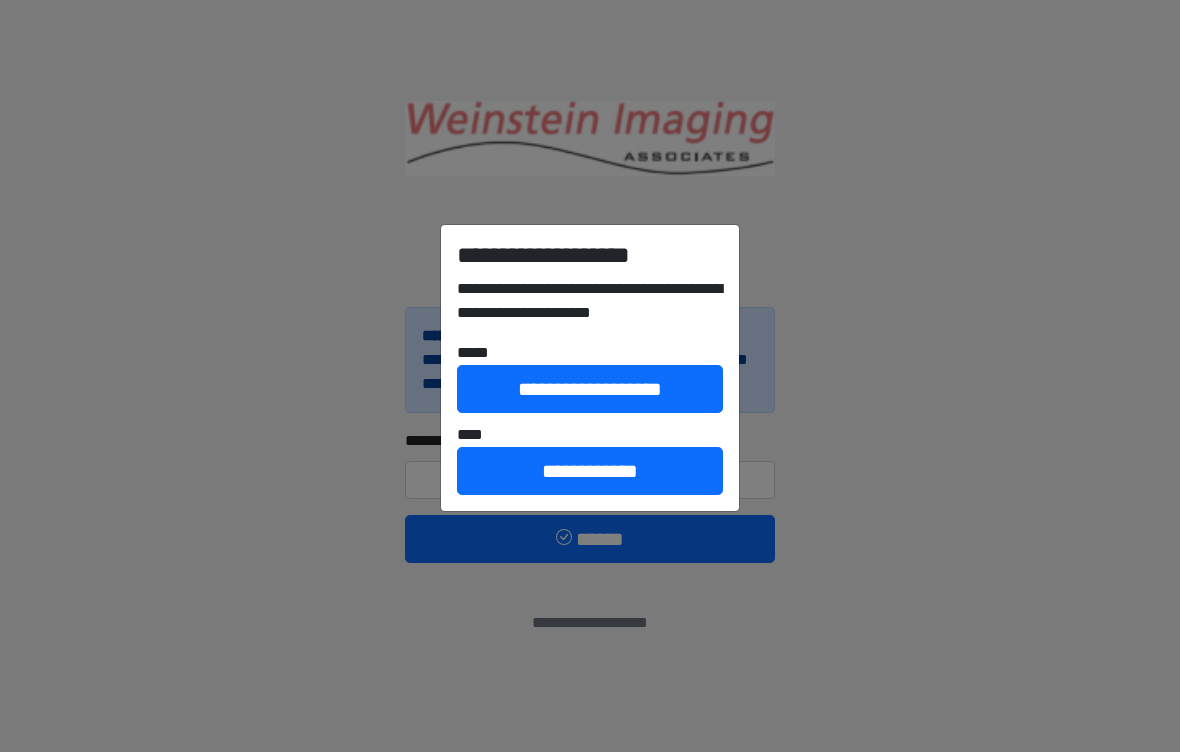 click on "**********" at bounding box center (590, 376) 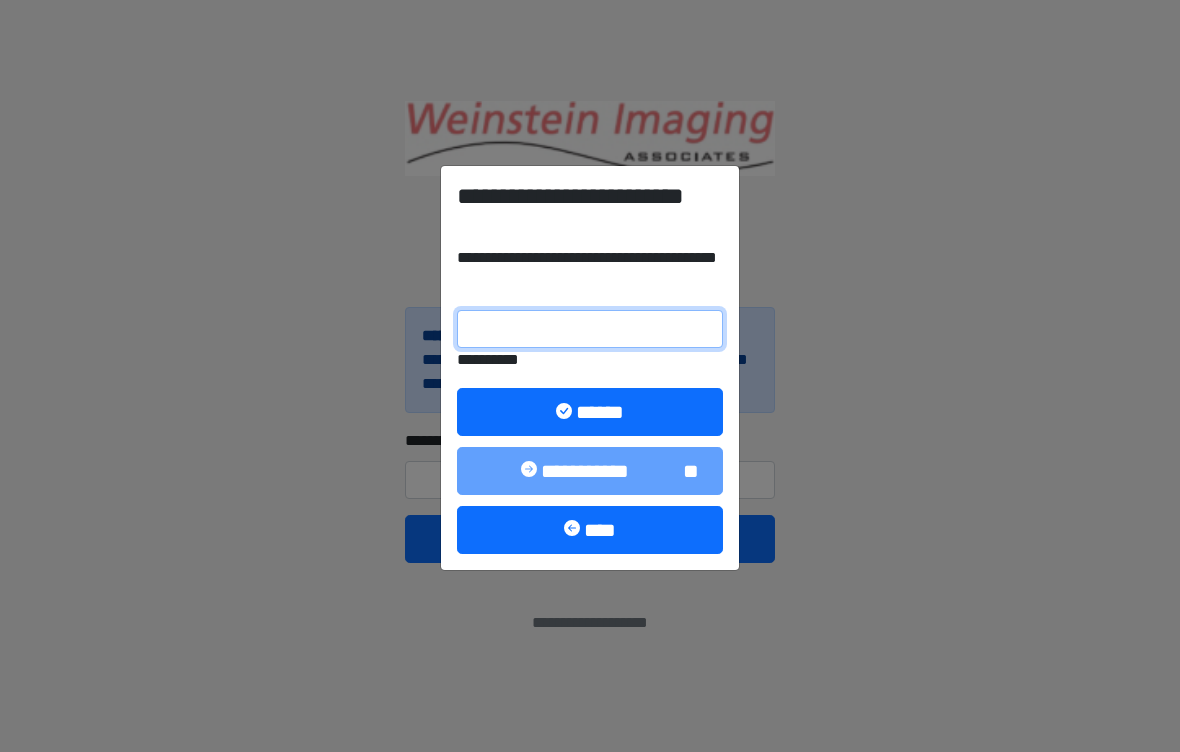 click on "**********" at bounding box center (590, 329) 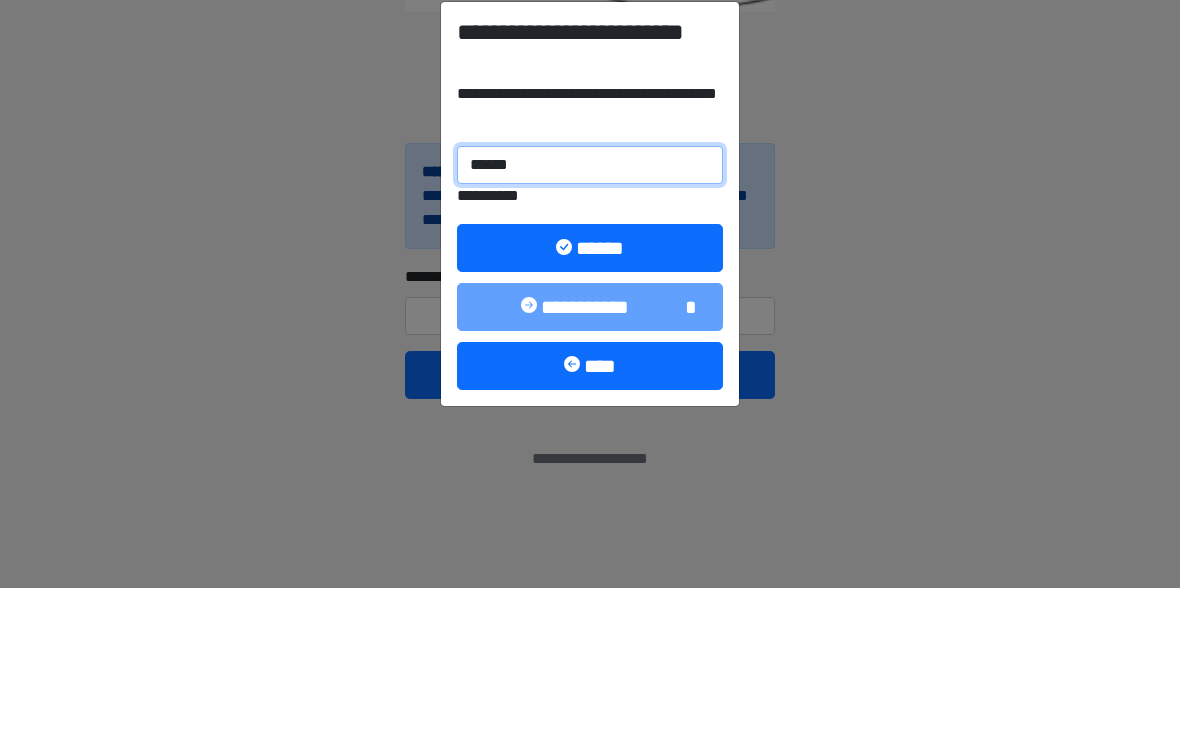 type on "******" 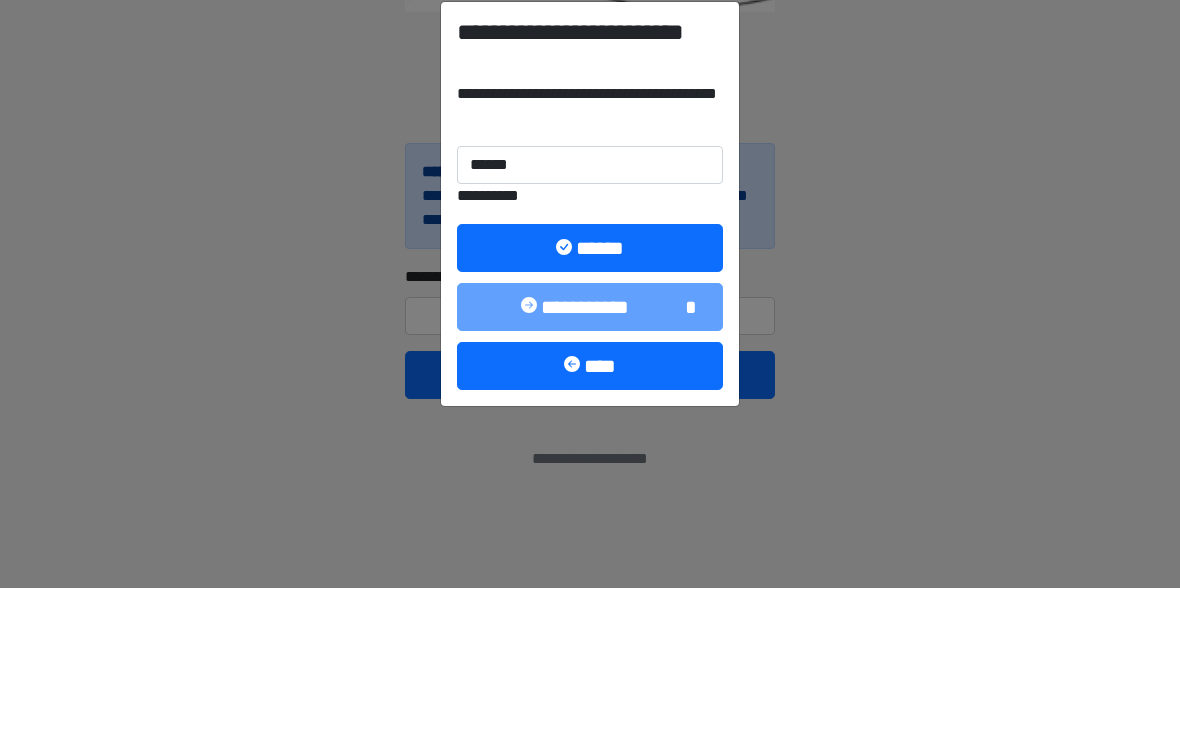 click on "******" at bounding box center (590, 412) 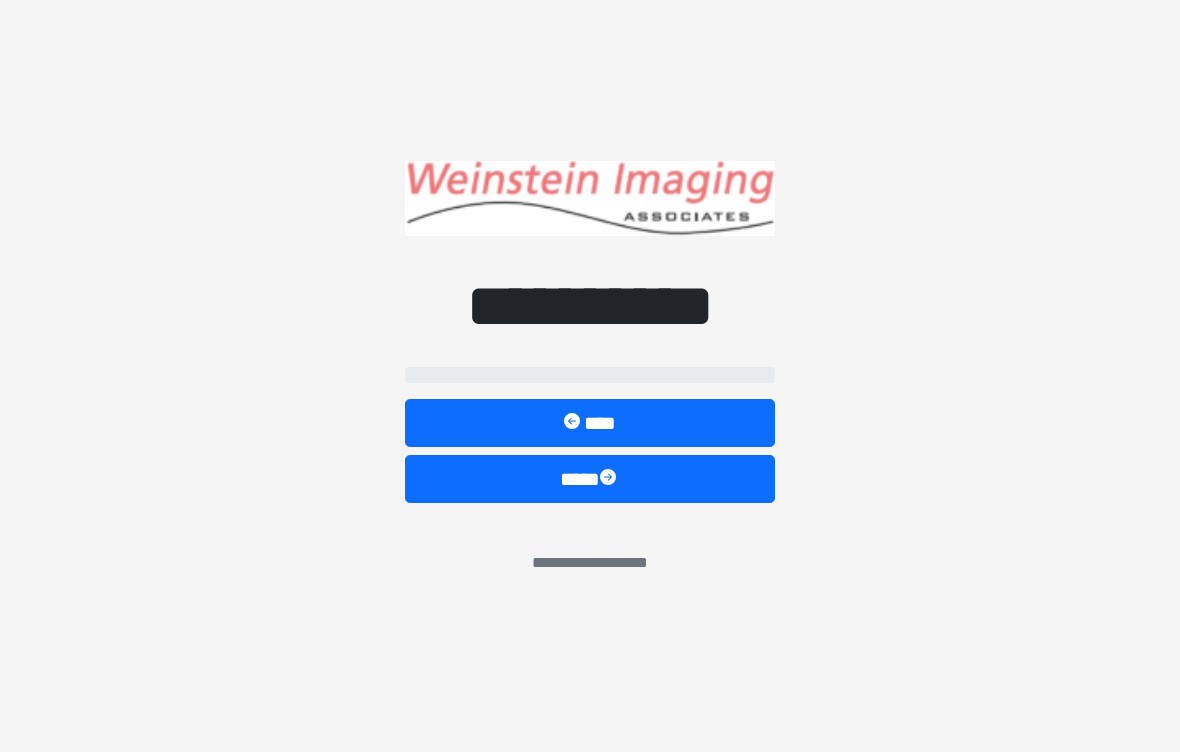 select on "*****" 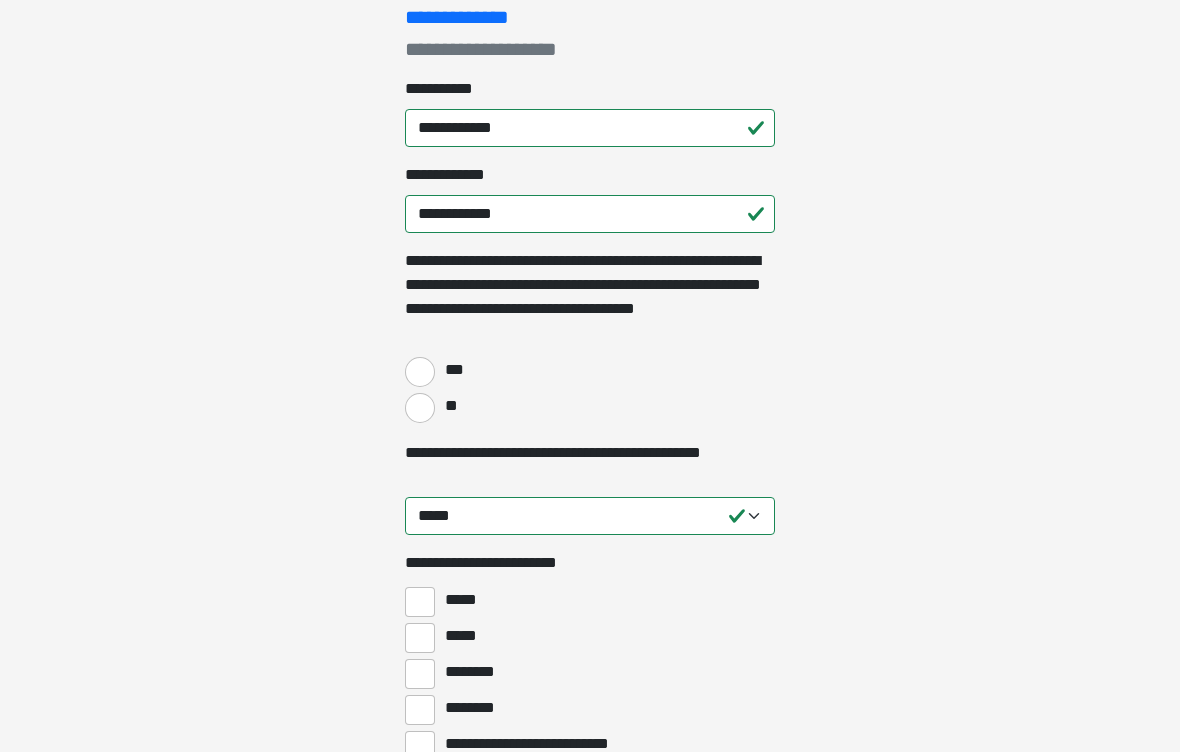 scroll, scrollTop: 293, scrollLeft: 0, axis: vertical 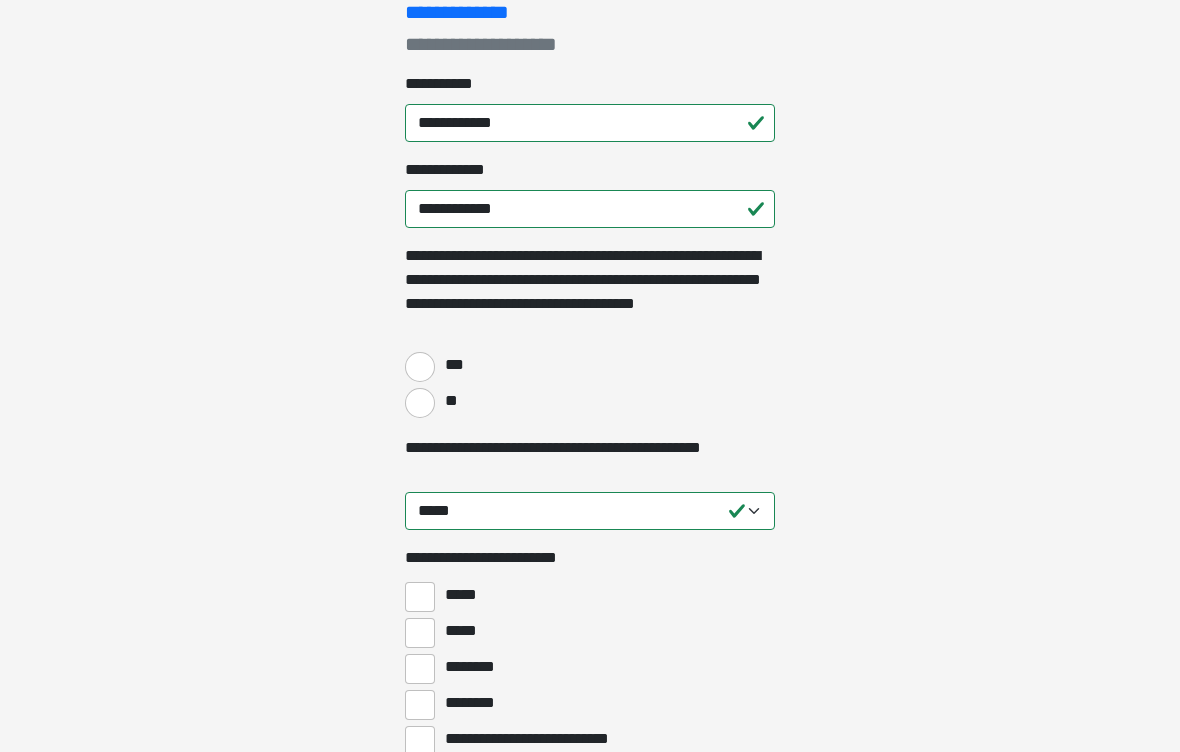 click on "***" at bounding box center [420, 367] 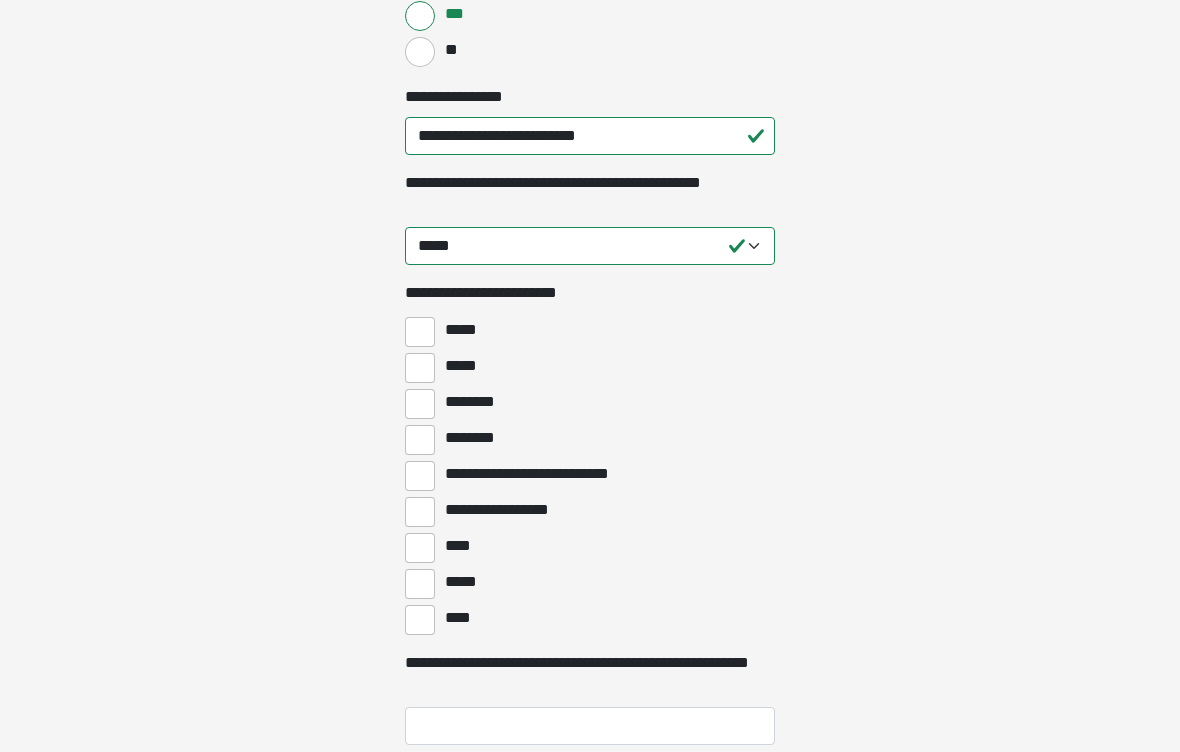 scroll, scrollTop: 664, scrollLeft: 0, axis: vertical 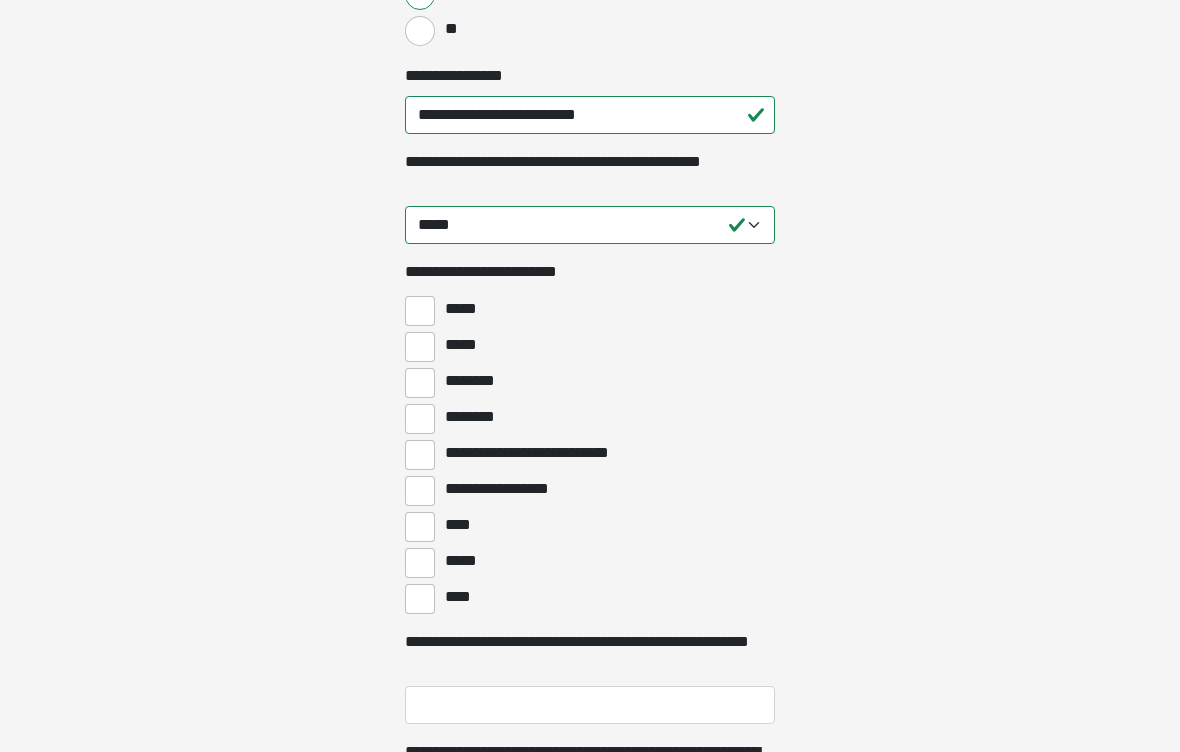click on "*****" at bounding box center [420, 312] 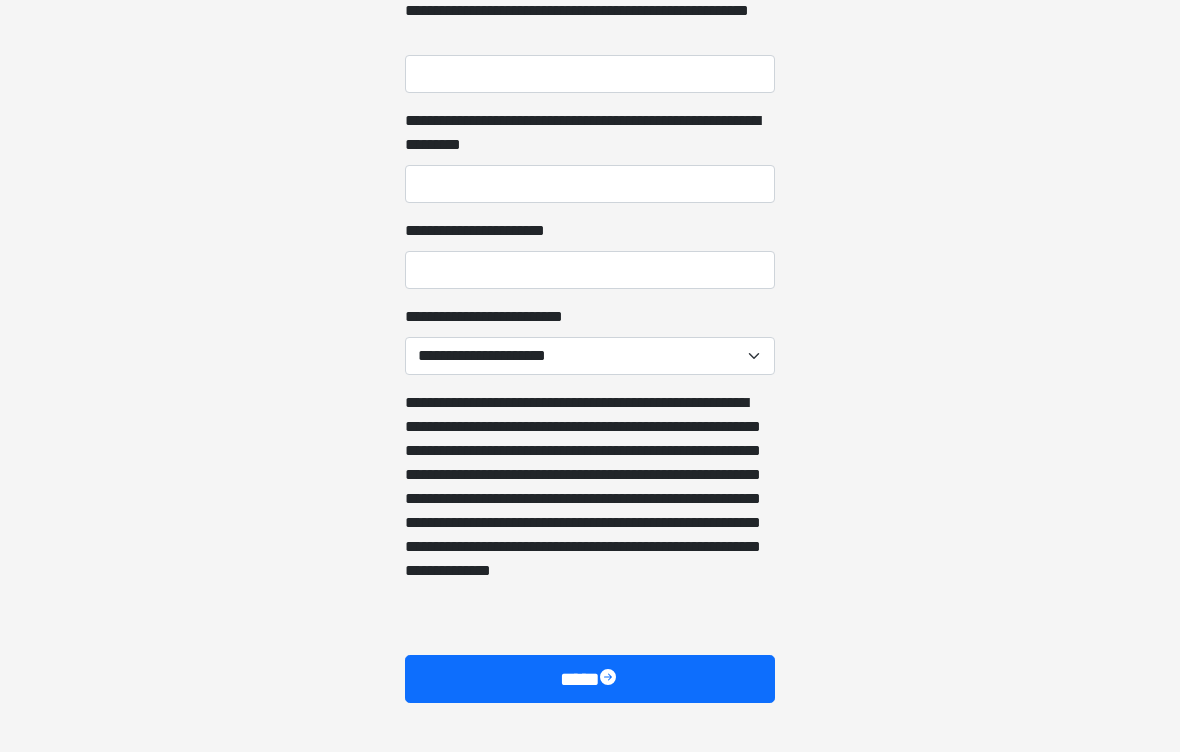 scroll, scrollTop: 1325, scrollLeft: 0, axis: vertical 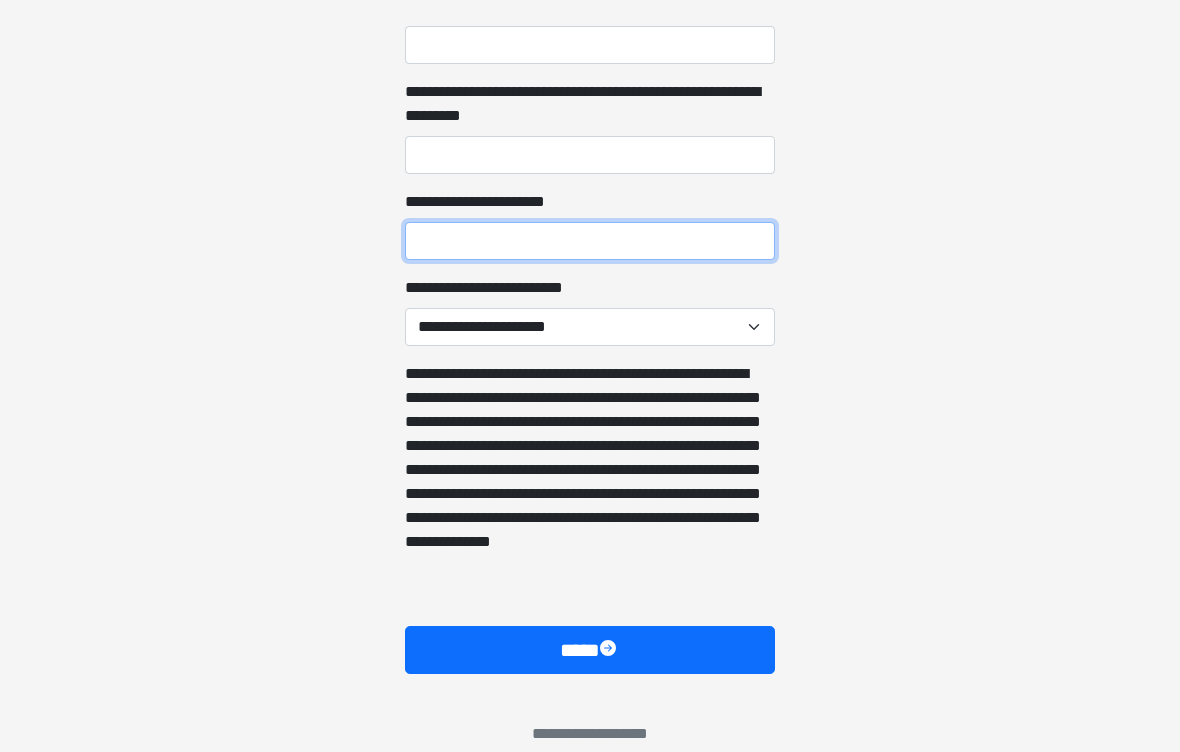 click on "**********" at bounding box center (590, 241) 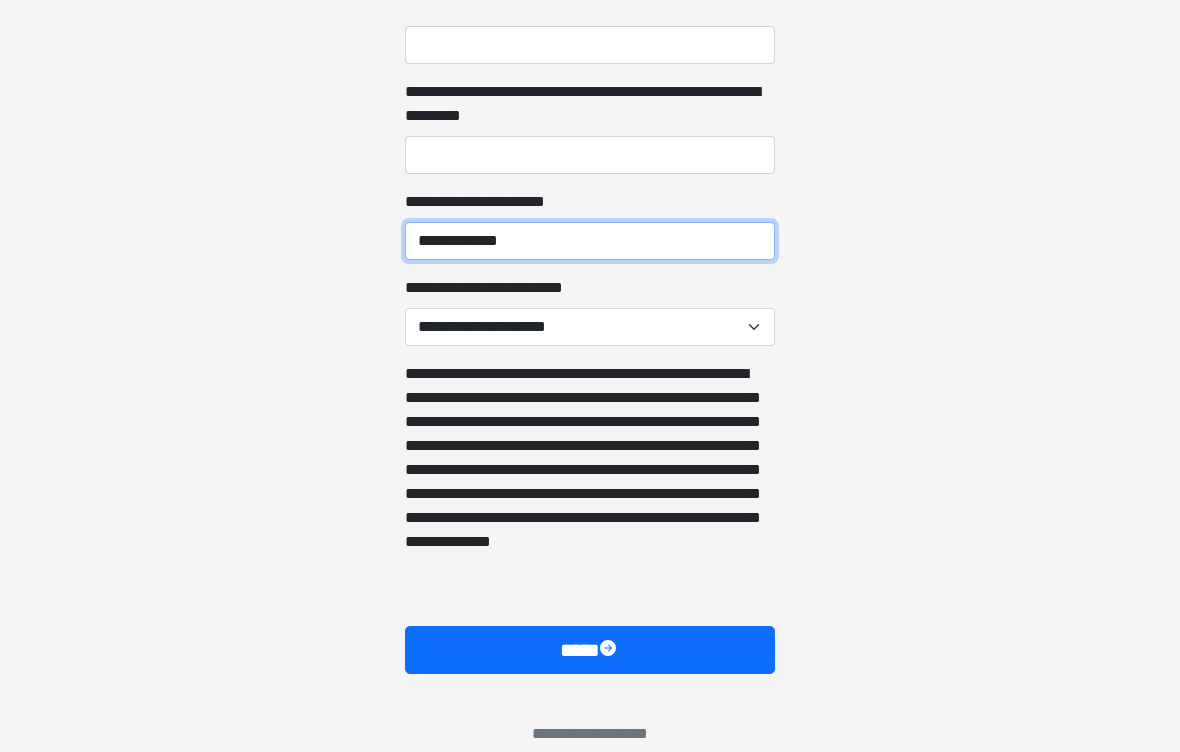 type on "**********" 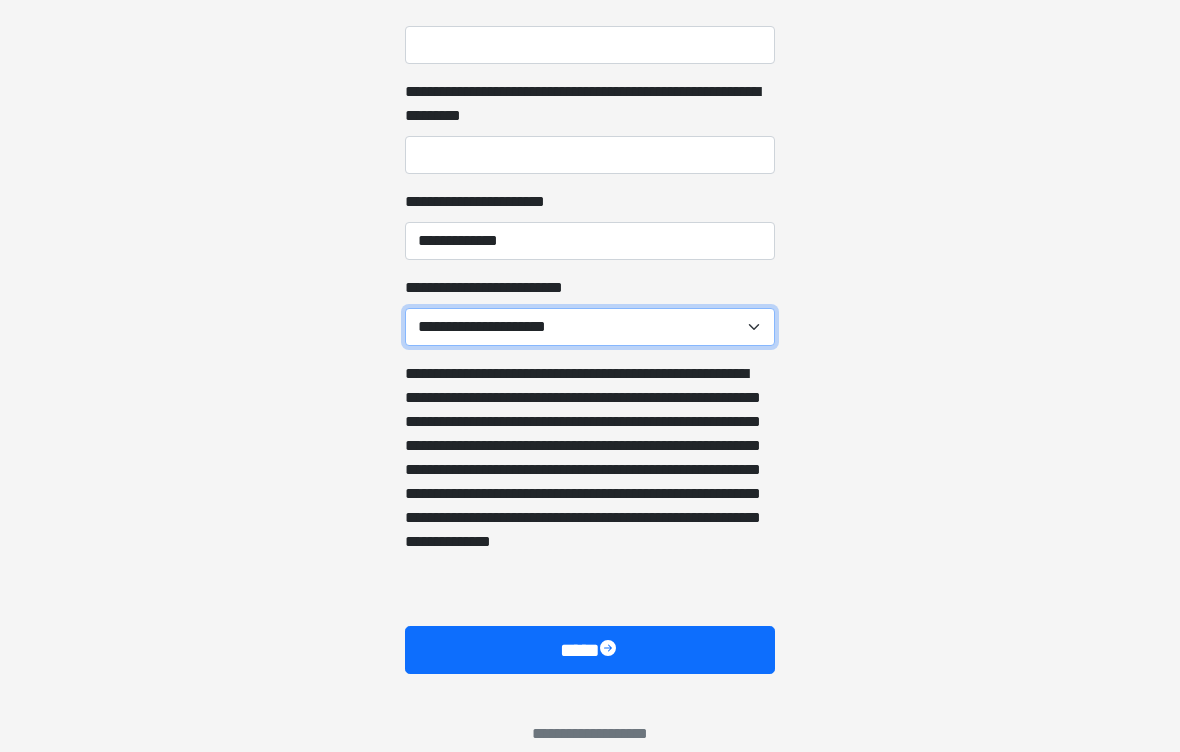 click on "**********" at bounding box center [590, 327] 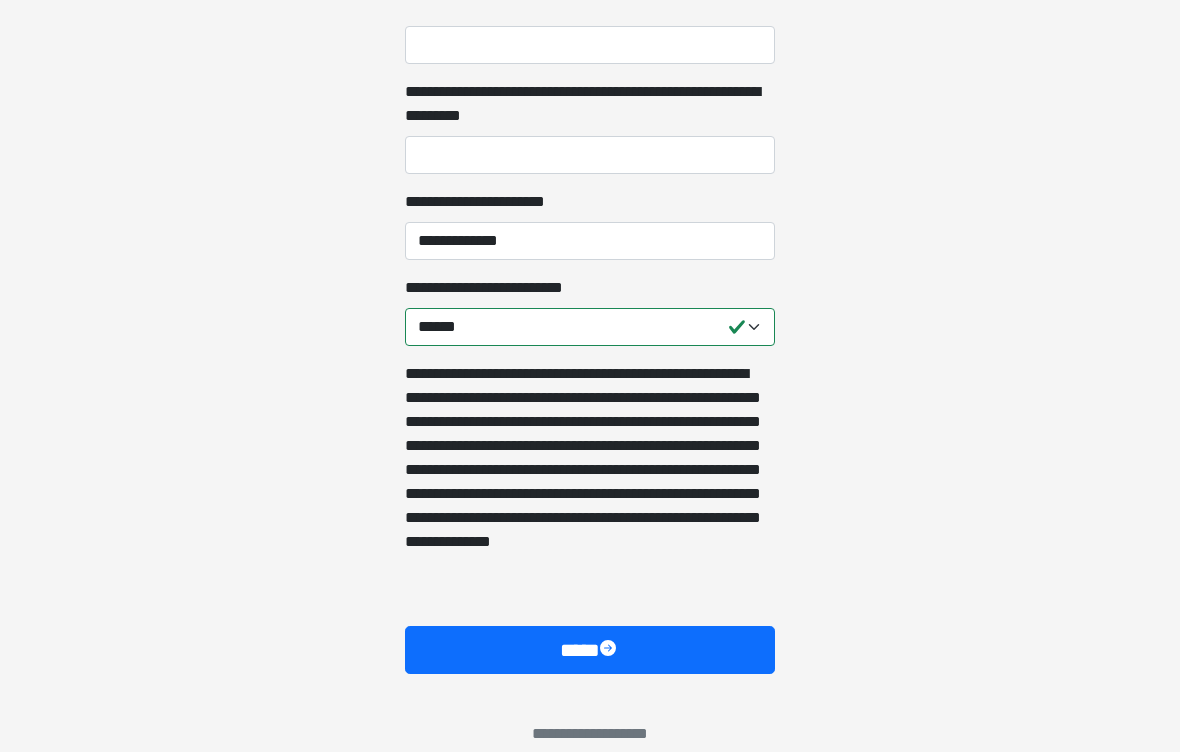 click at bounding box center (610, 650) 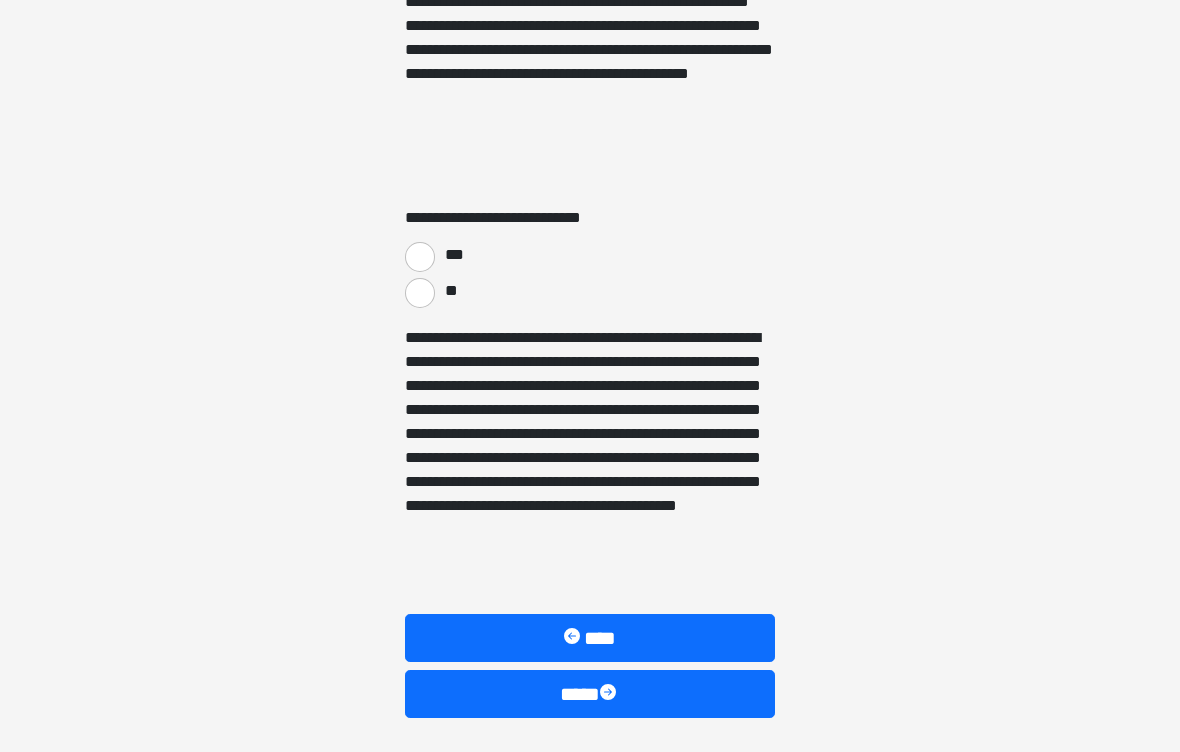 scroll, scrollTop: 3456, scrollLeft: 0, axis: vertical 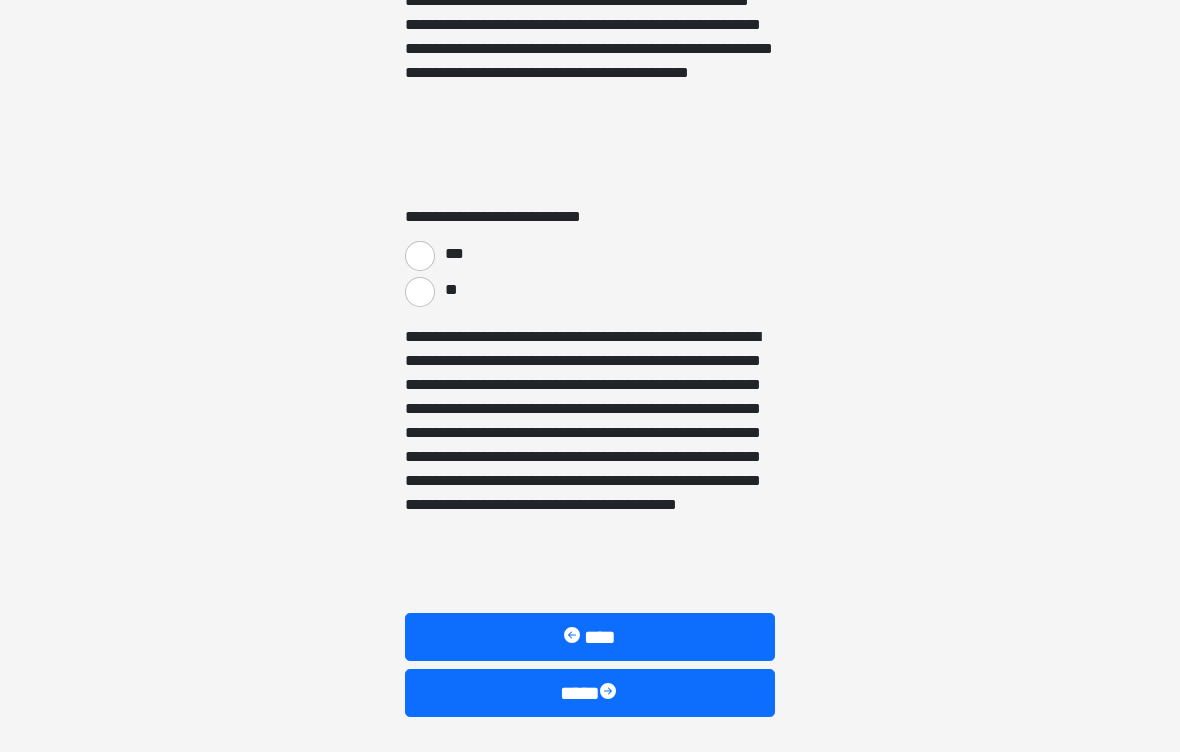 click on "**" at bounding box center (420, 293) 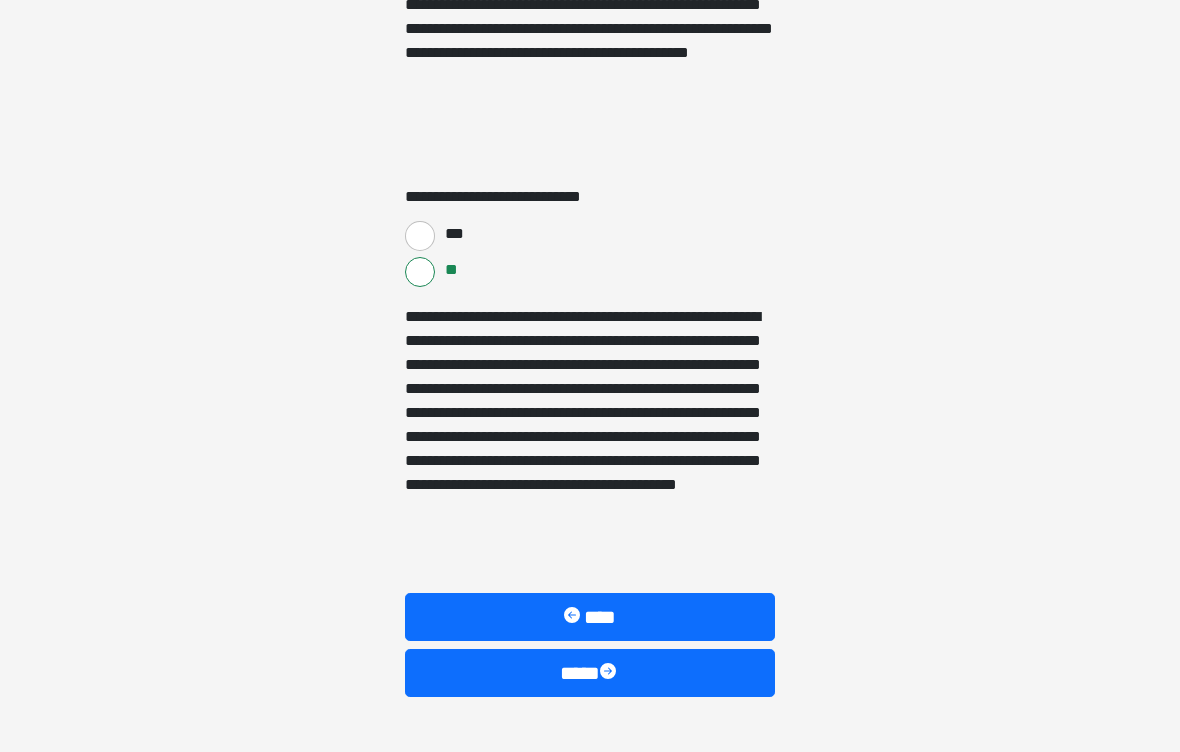 scroll, scrollTop: 3499, scrollLeft: 0, axis: vertical 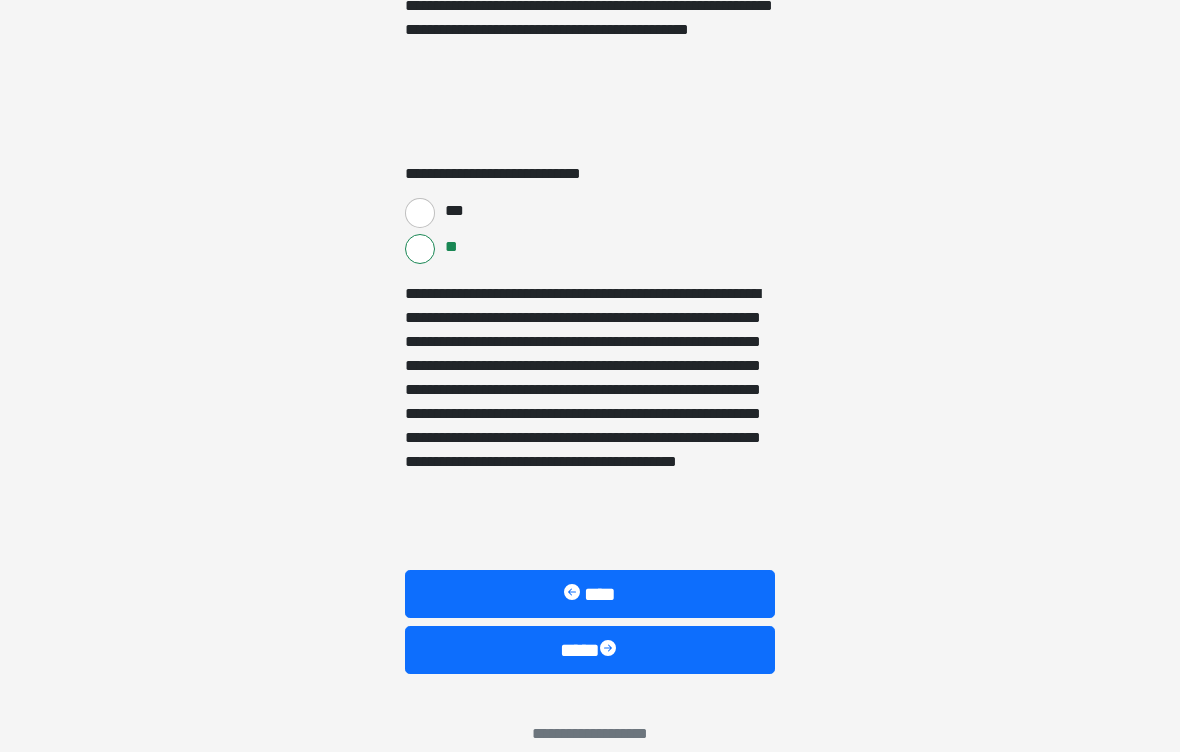 click at bounding box center [610, 650] 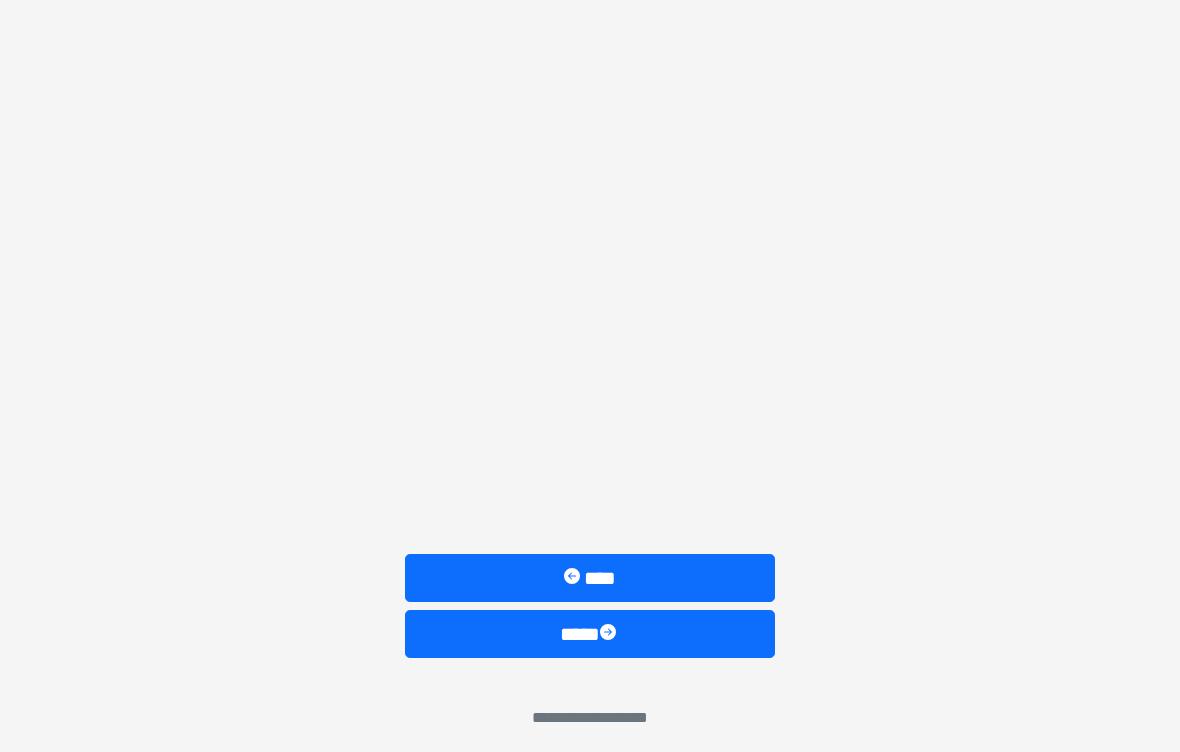 scroll, scrollTop: 1707, scrollLeft: 0, axis: vertical 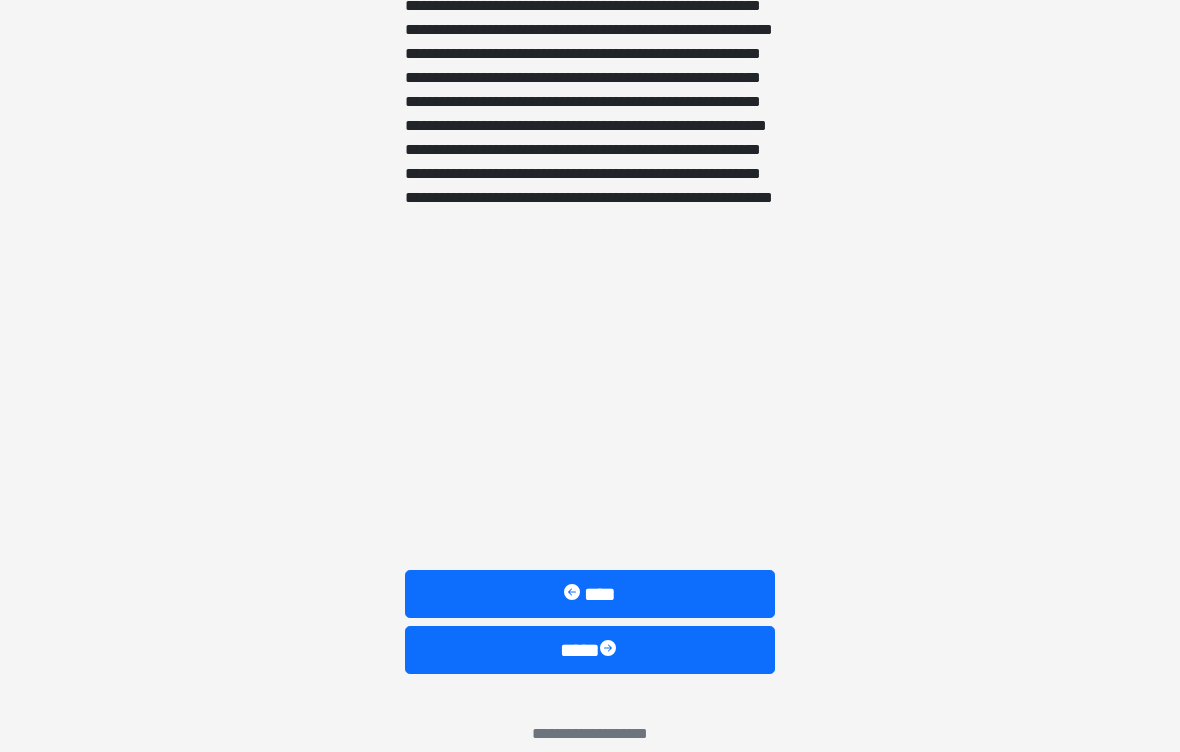 click at bounding box center (610, 650) 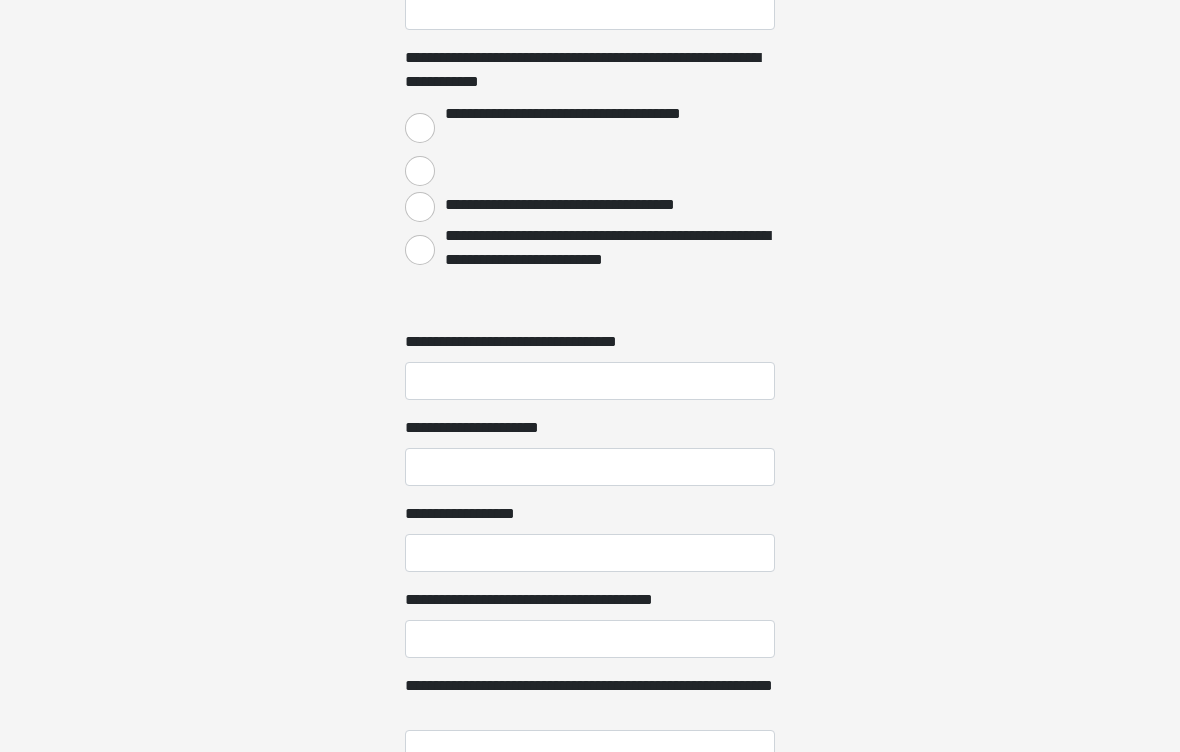click on "**********" at bounding box center (590, -1041) 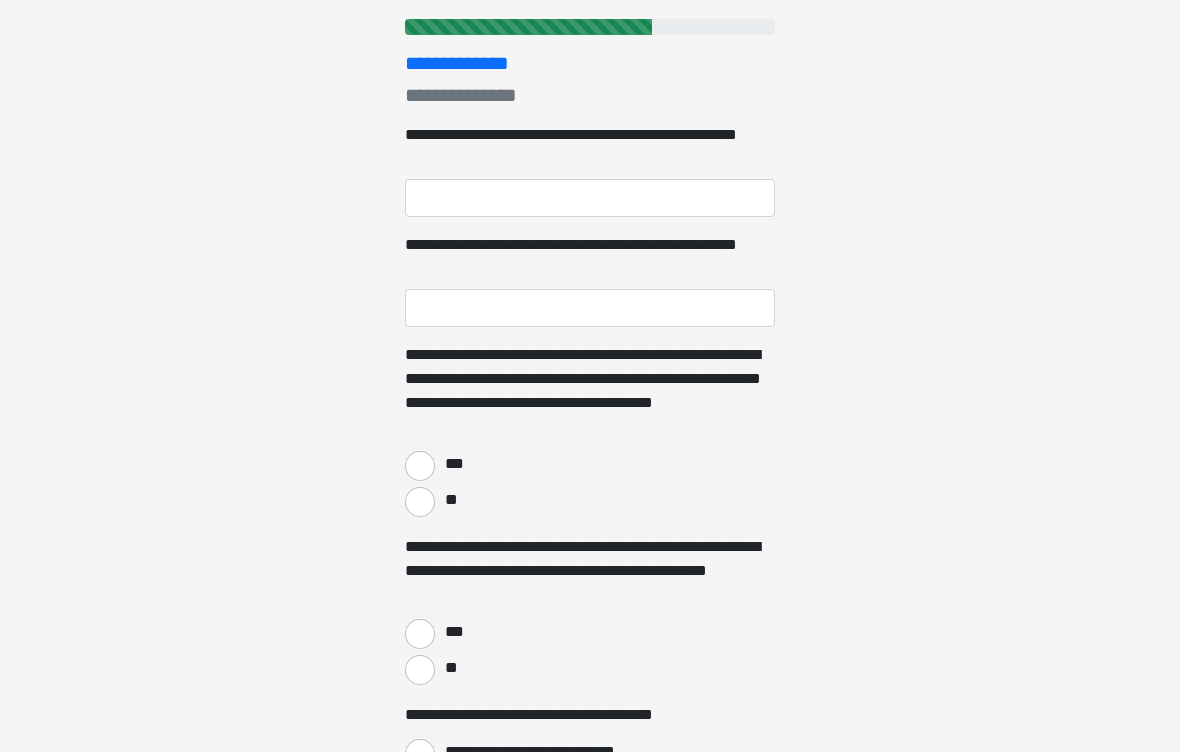 scroll, scrollTop: 243, scrollLeft: 0, axis: vertical 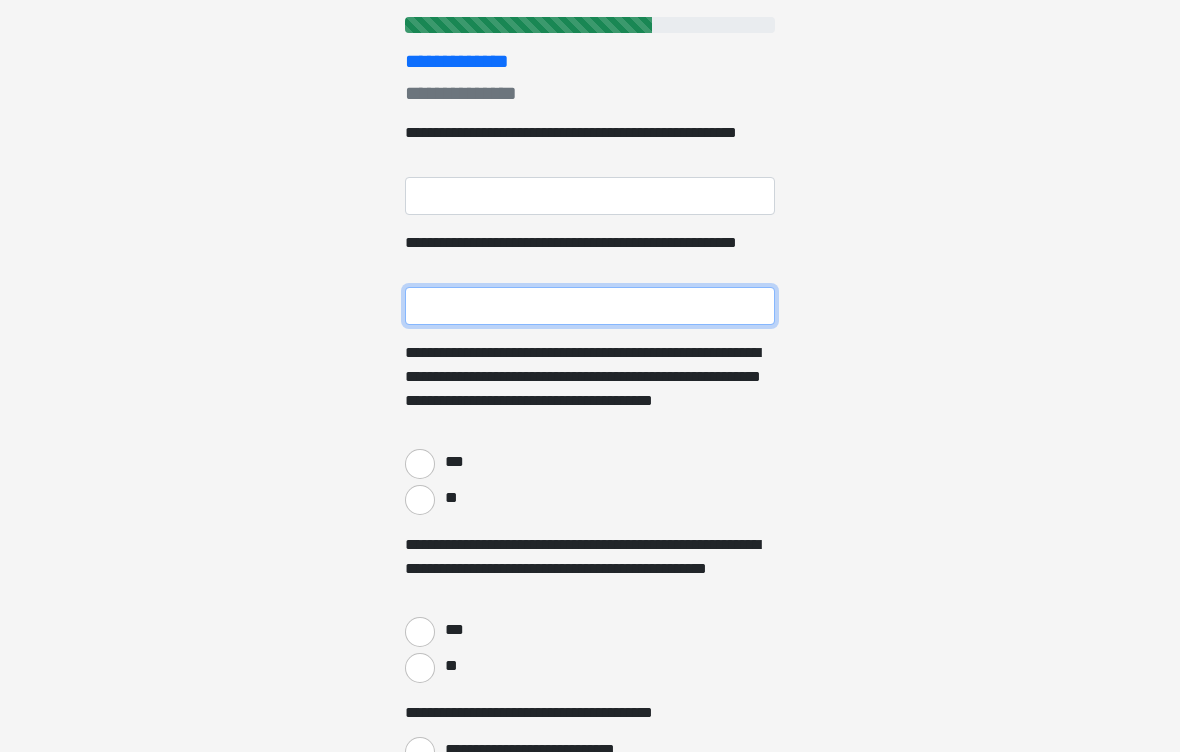 click on "**********" at bounding box center (590, 307) 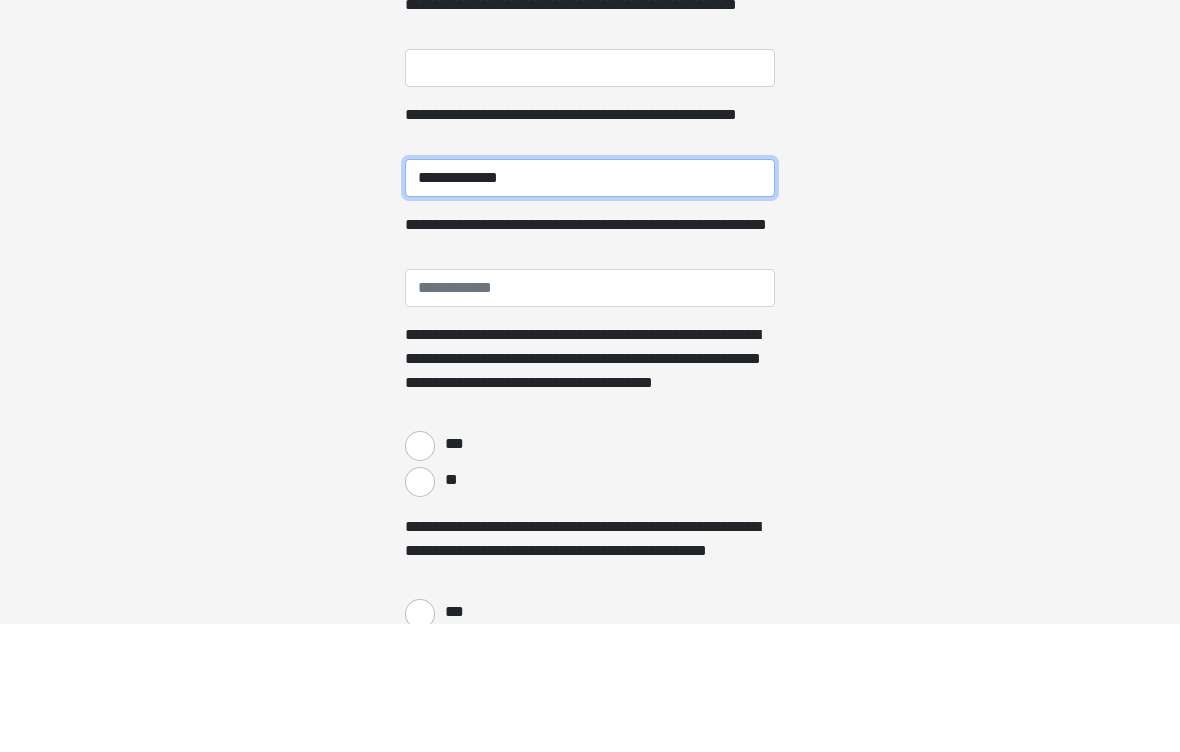 type on "**********" 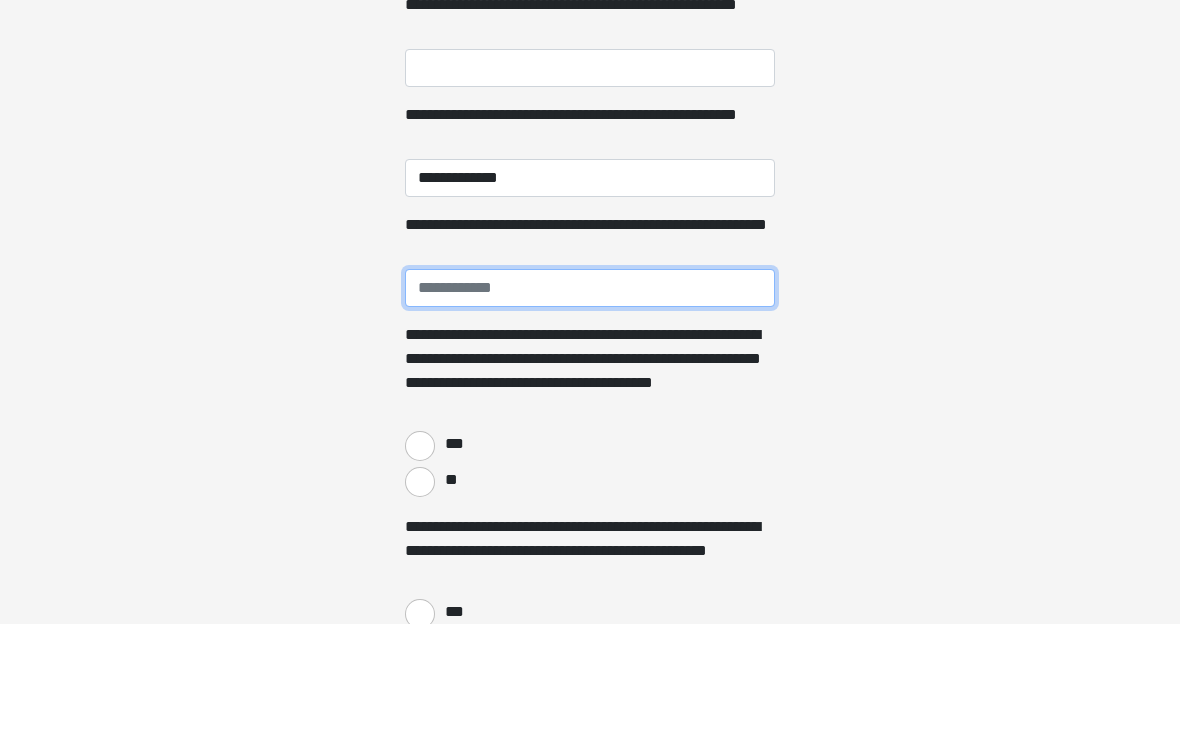 click on "**********" at bounding box center (590, 417) 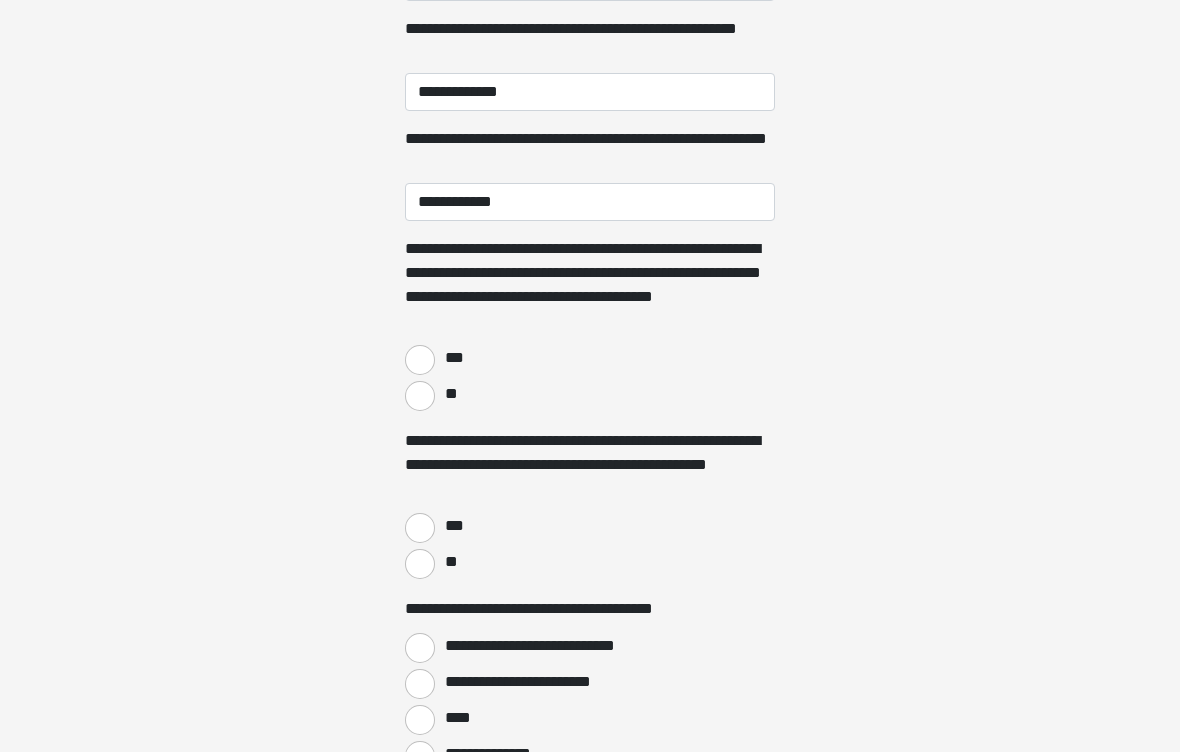 scroll, scrollTop: 464, scrollLeft: 0, axis: vertical 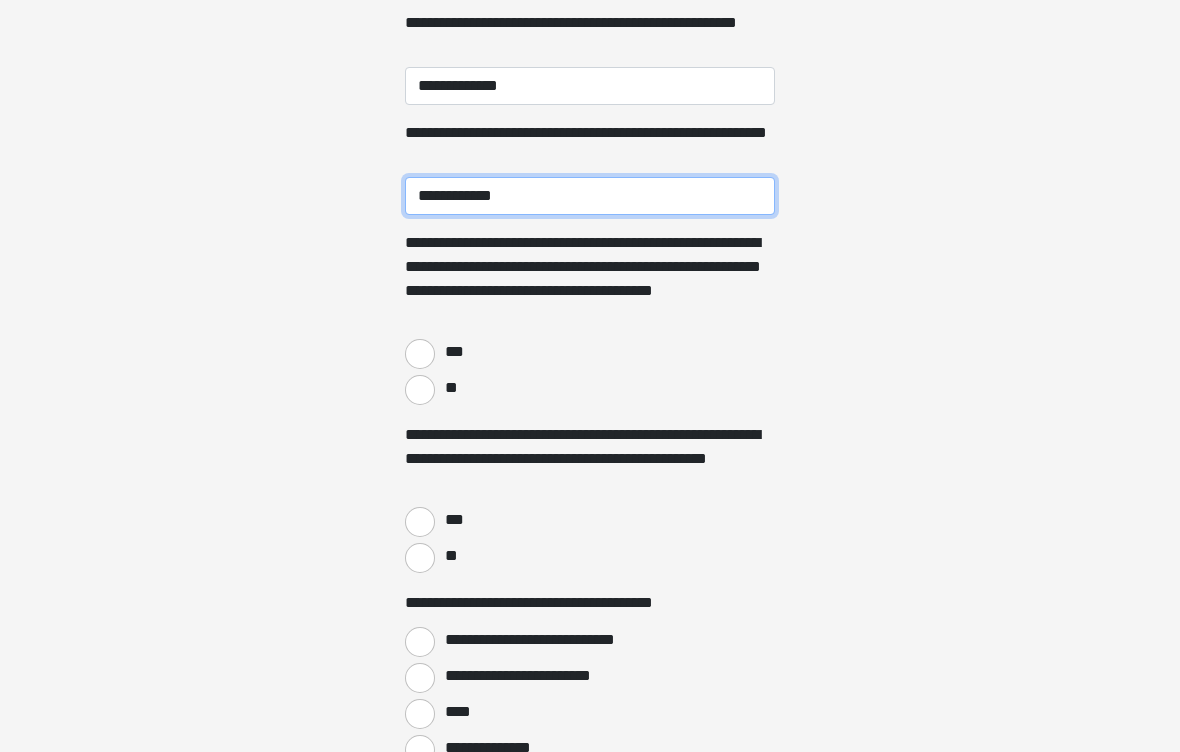 type on "**********" 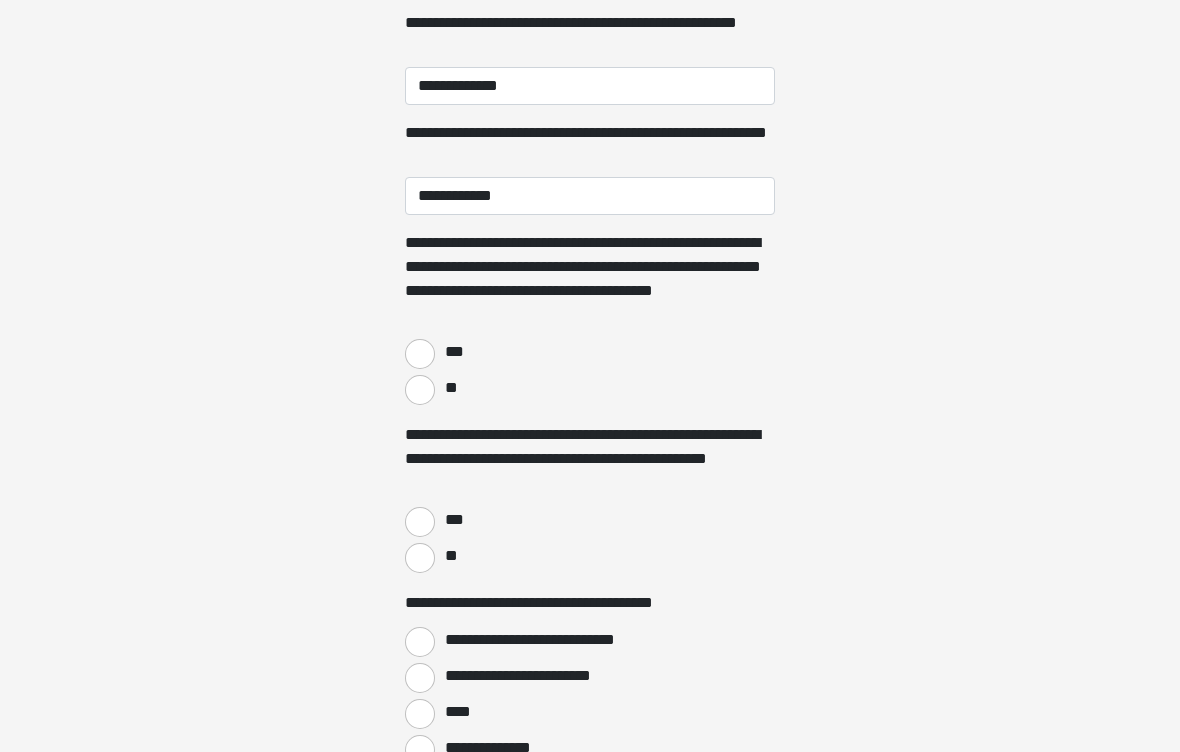 click on "***" at bounding box center [420, 354] 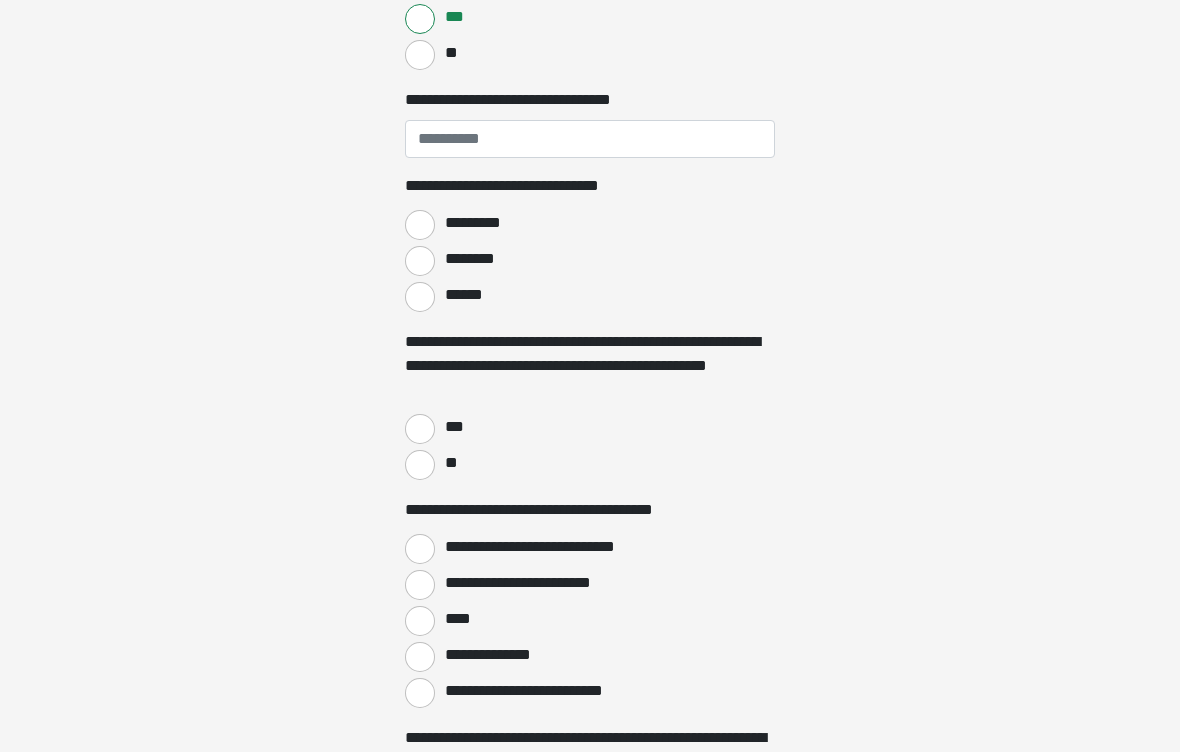 scroll, scrollTop: 799, scrollLeft: 0, axis: vertical 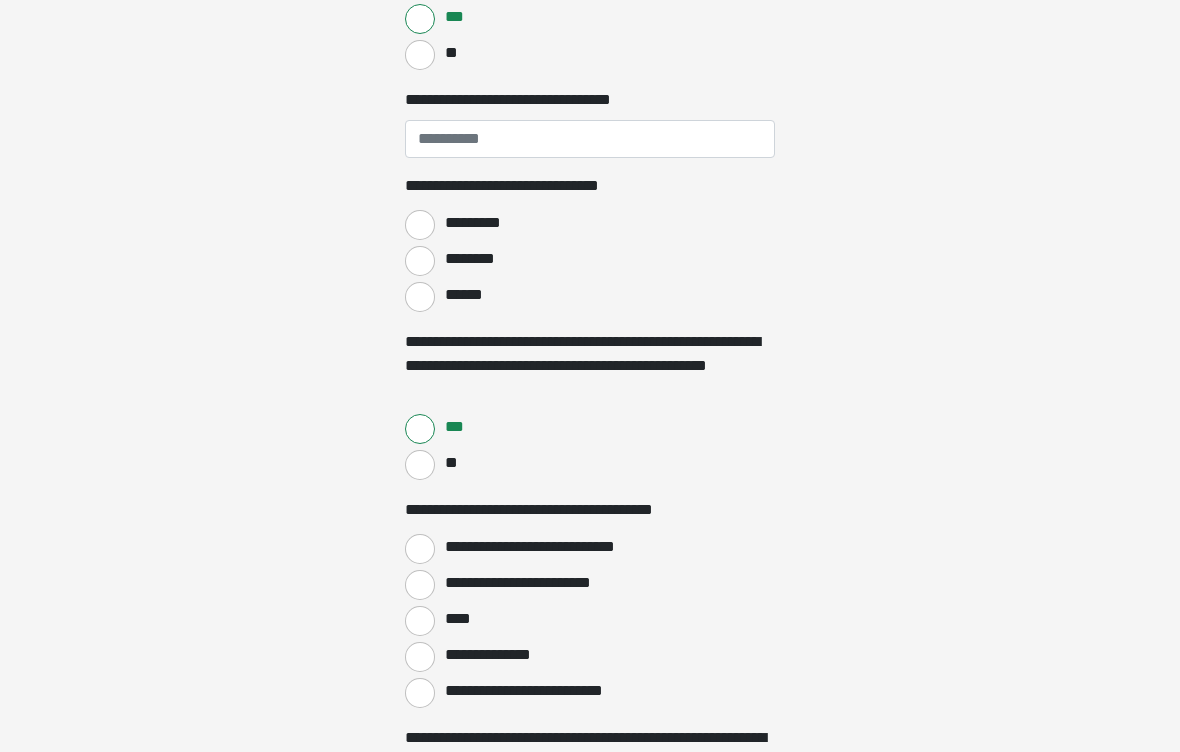 click on "**********" at bounding box center (420, 549) 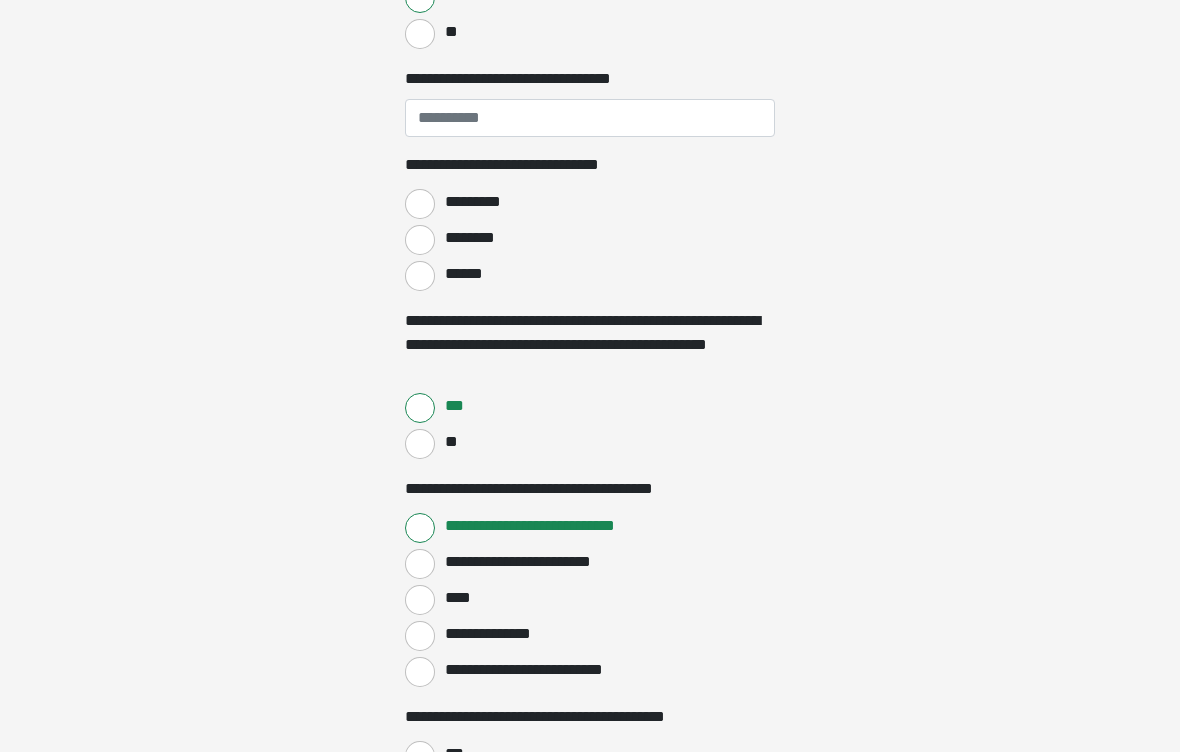 scroll, scrollTop: 814, scrollLeft: 0, axis: vertical 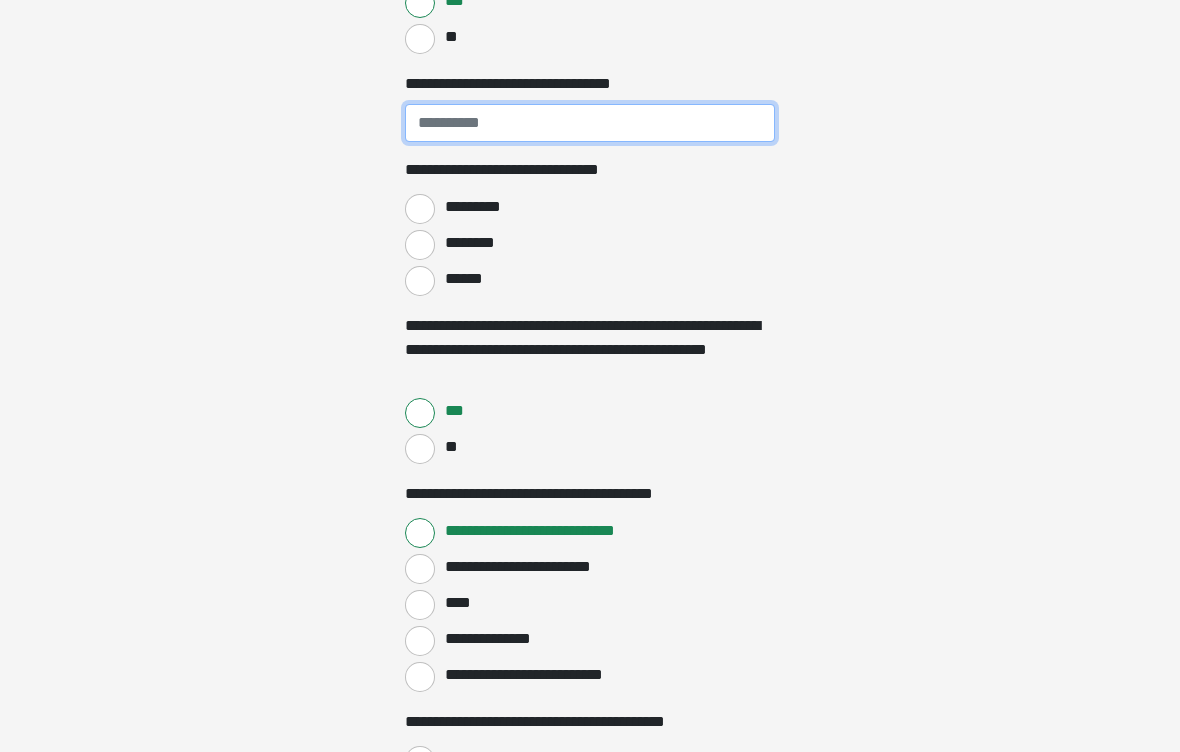 click on "**********" at bounding box center [590, 124] 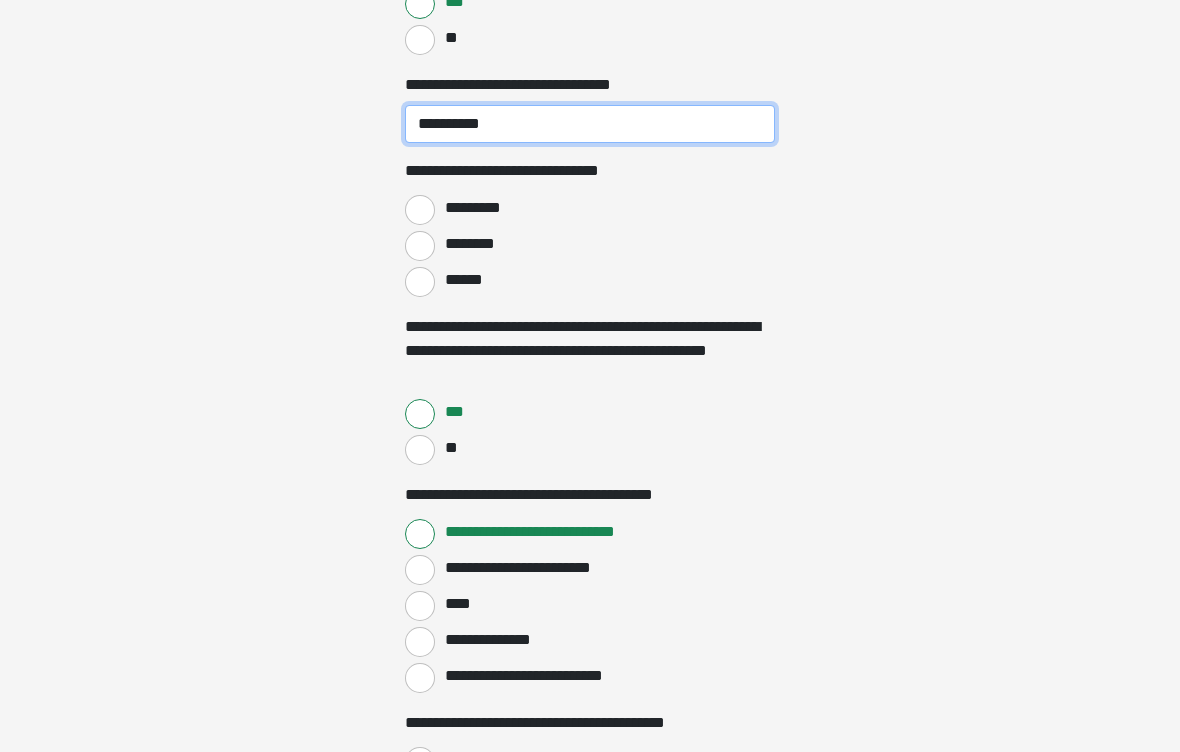 type on "**********" 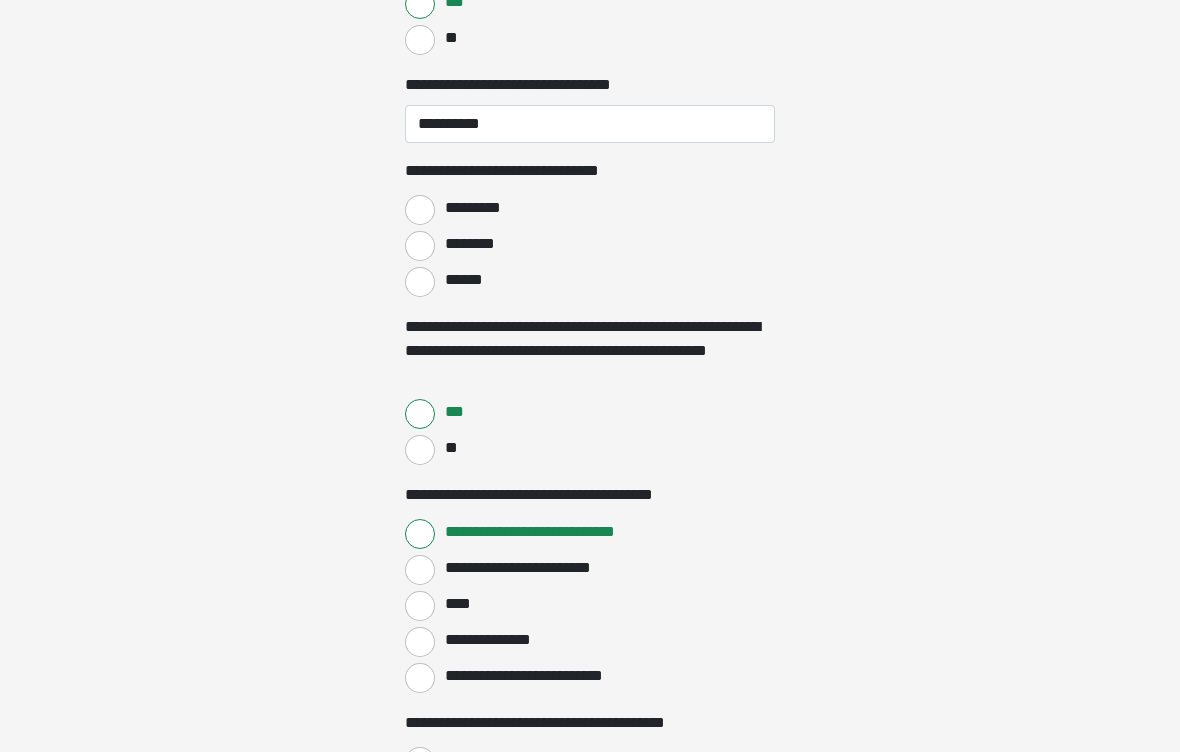 click on "******" at bounding box center (420, 282) 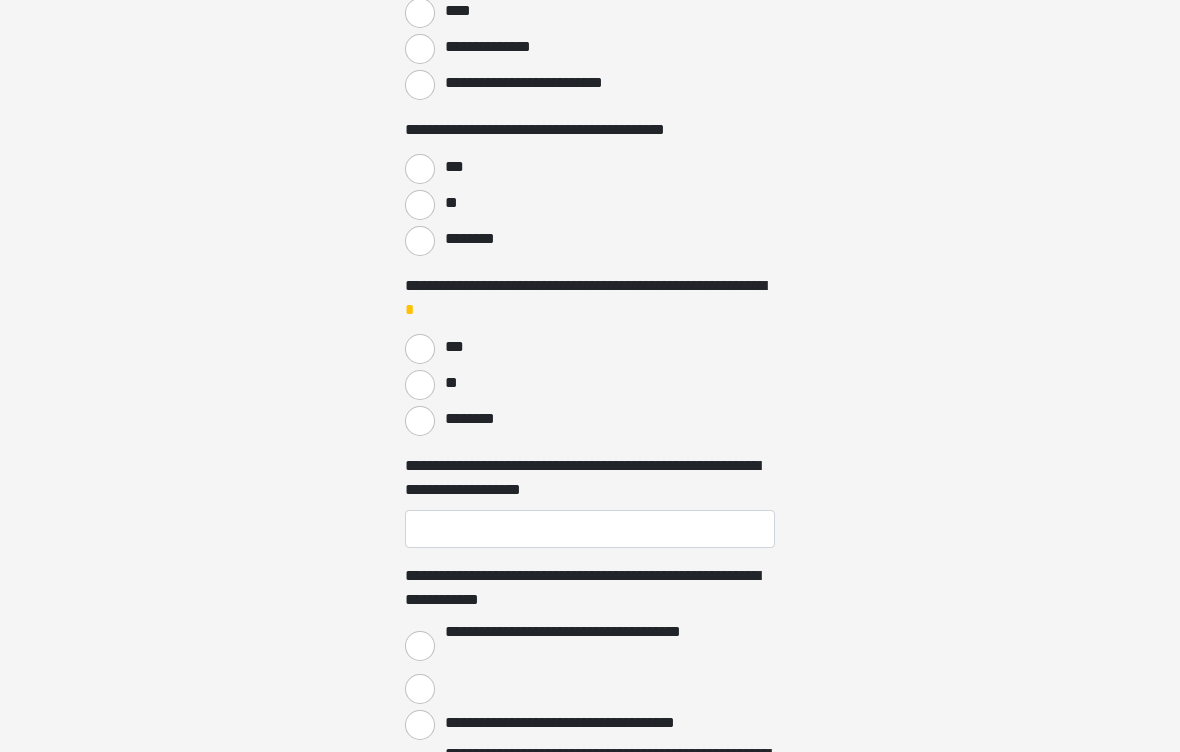 scroll, scrollTop: 1408, scrollLeft: 0, axis: vertical 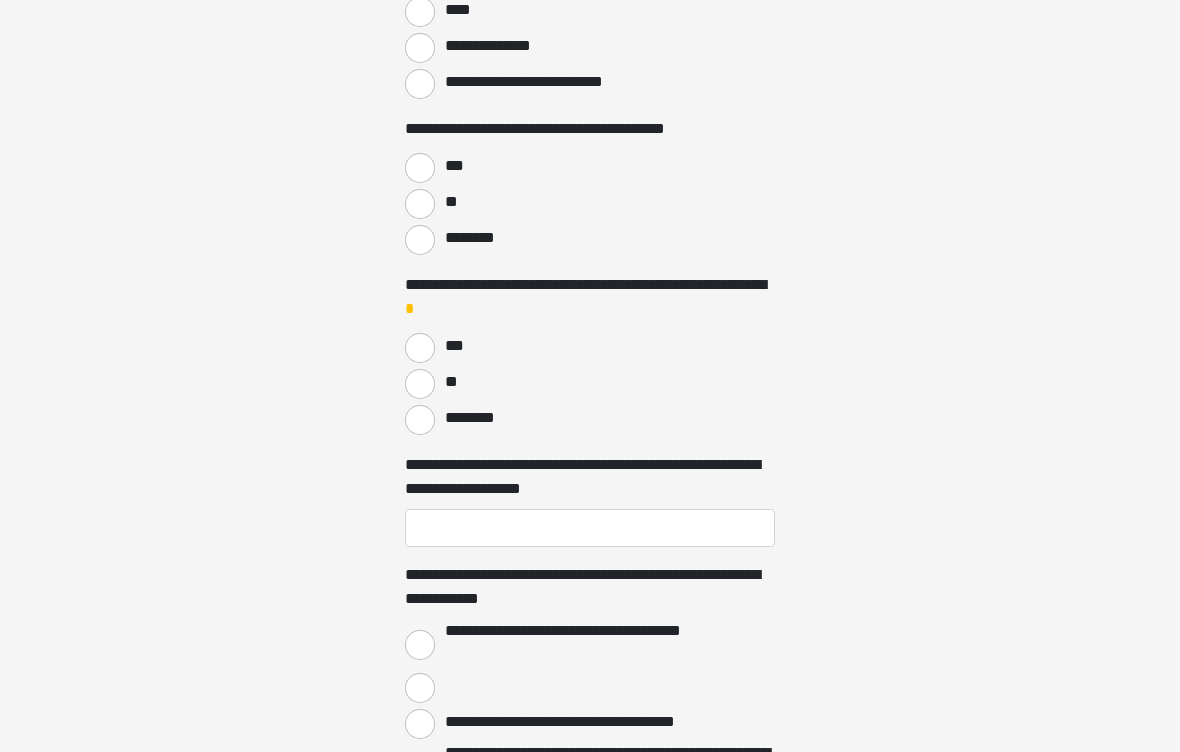 click on "**********" at bounding box center [590, -1032] 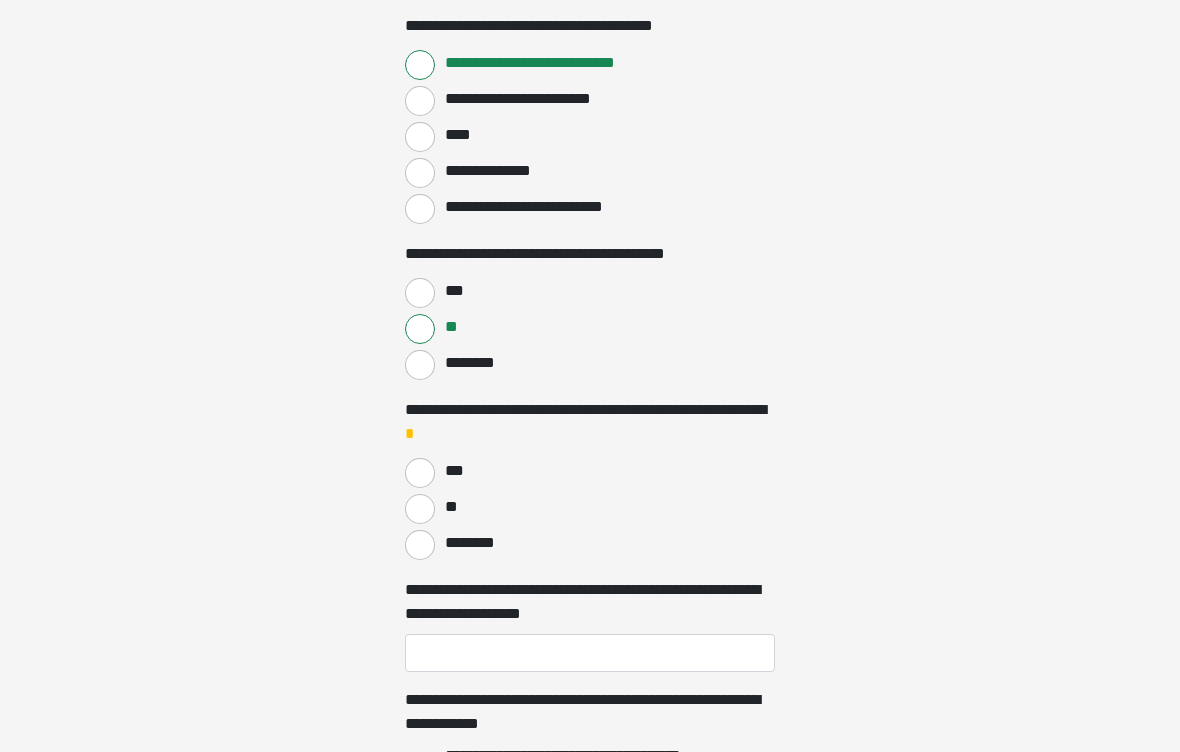 scroll, scrollTop: 1319, scrollLeft: 0, axis: vertical 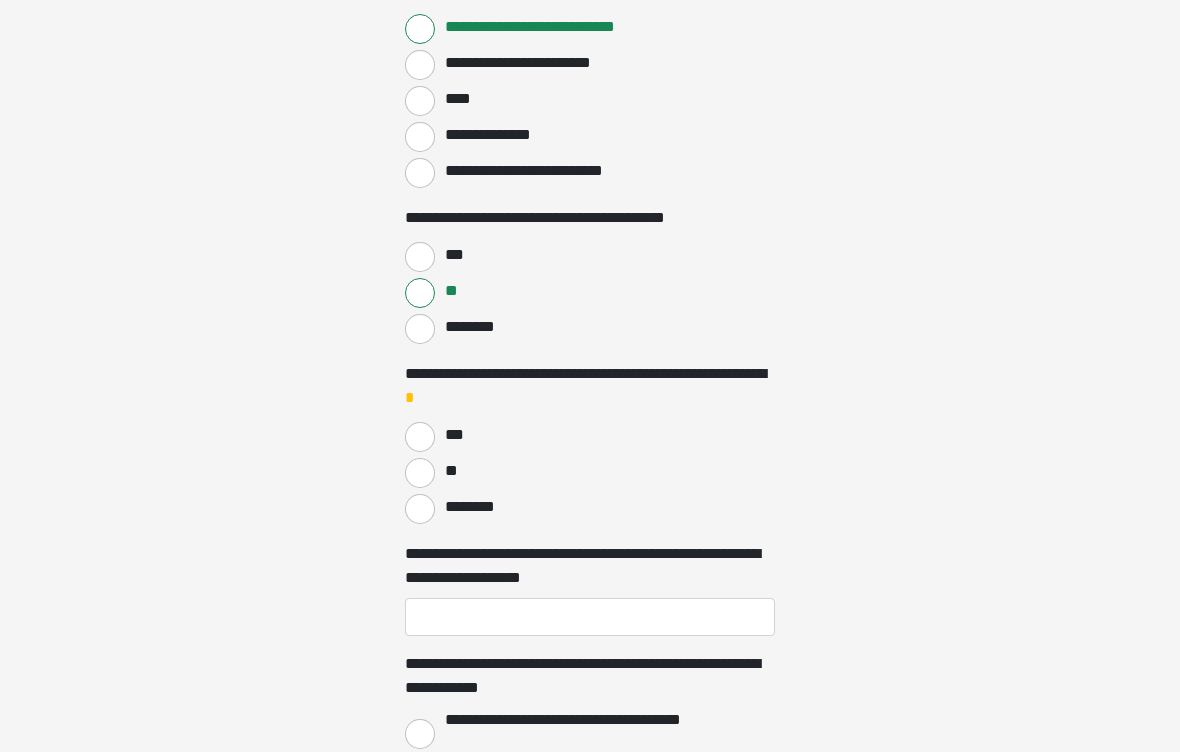 click on "**" at bounding box center [420, 473] 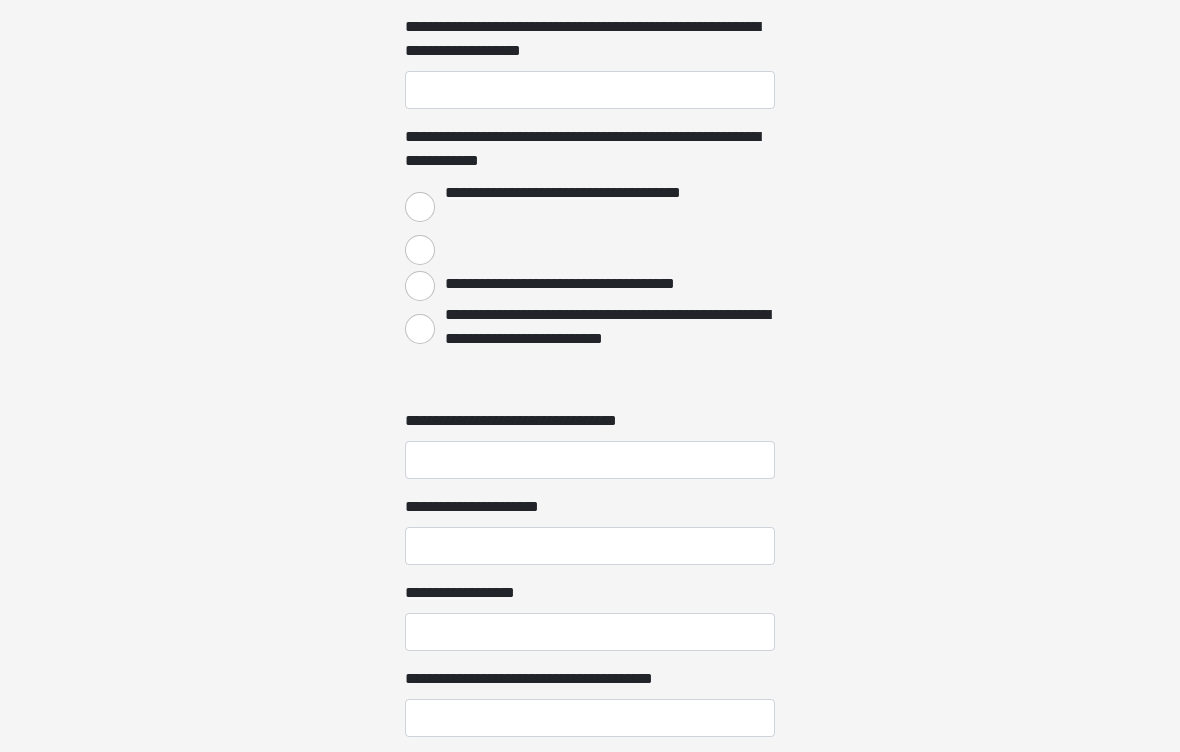 scroll, scrollTop: 1846, scrollLeft: 0, axis: vertical 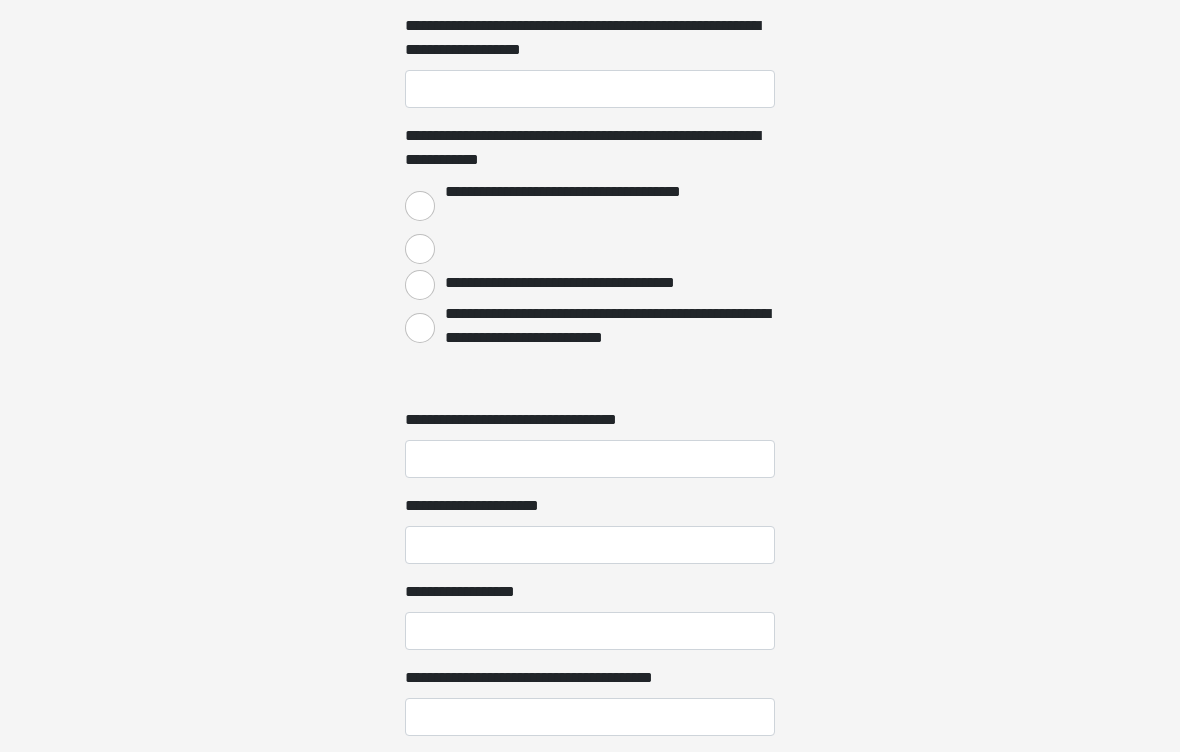 click on "**********" at bounding box center (420, 207) 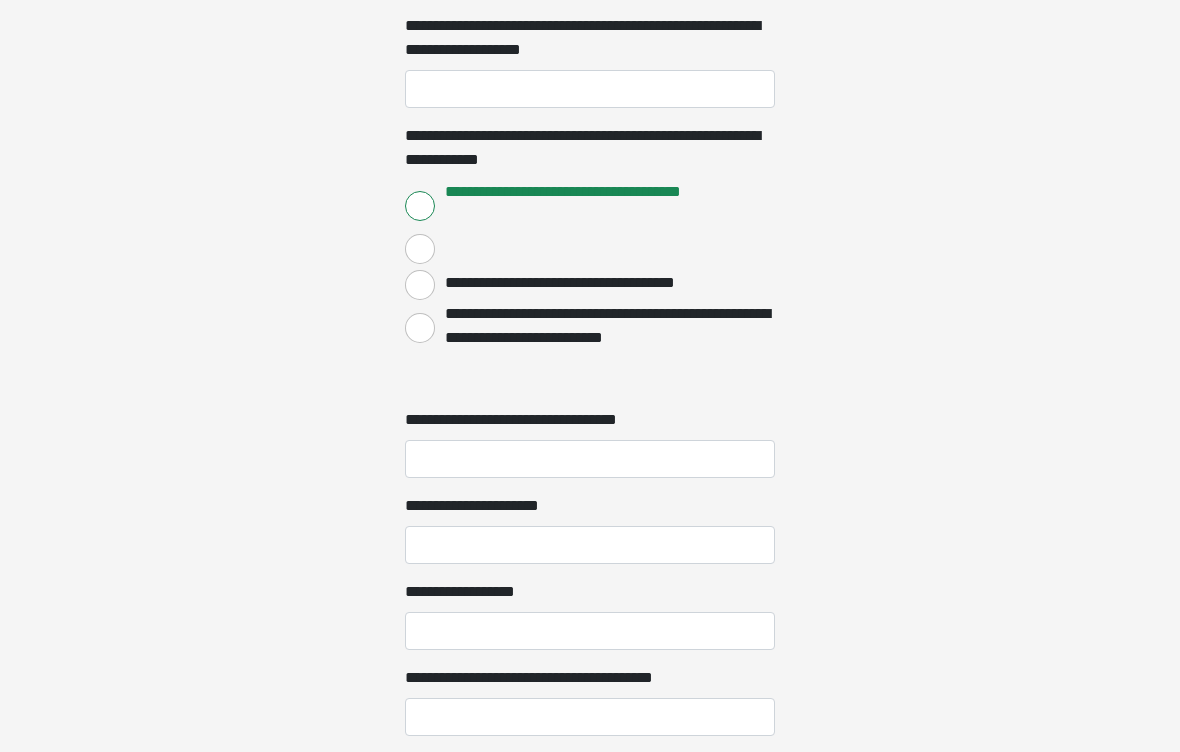 scroll, scrollTop: 1847, scrollLeft: 0, axis: vertical 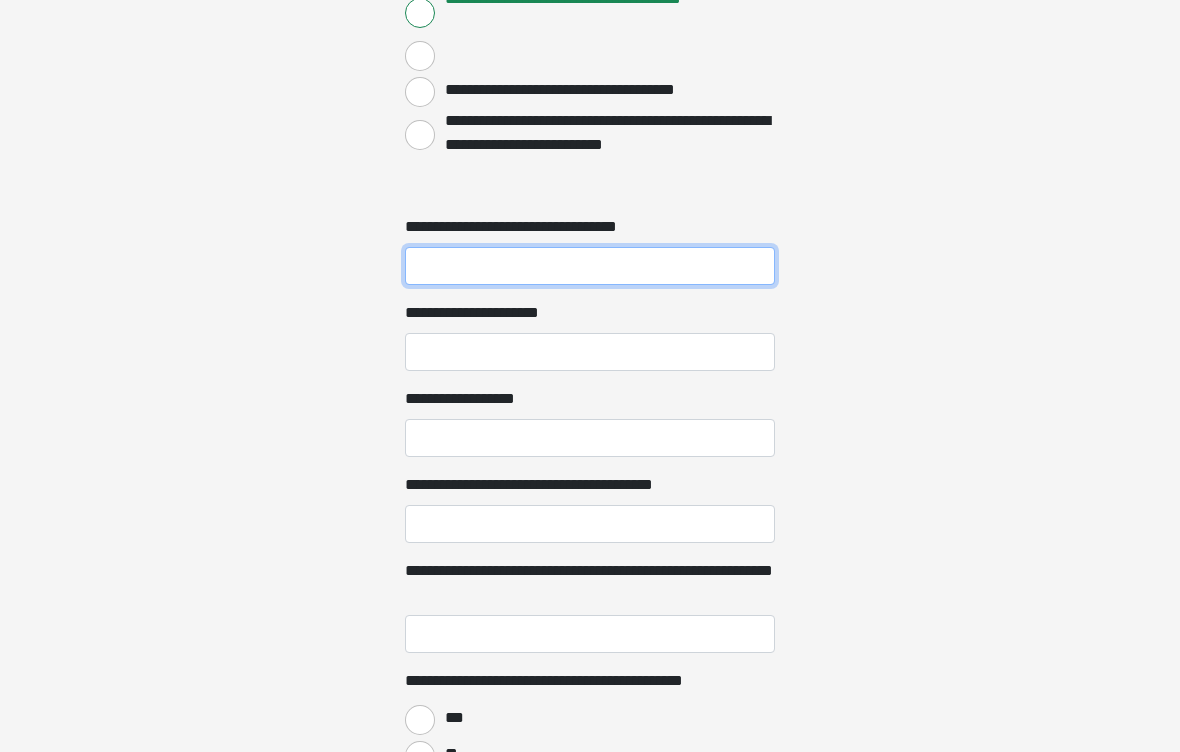 click on "**********" at bounding box center [590, 267] 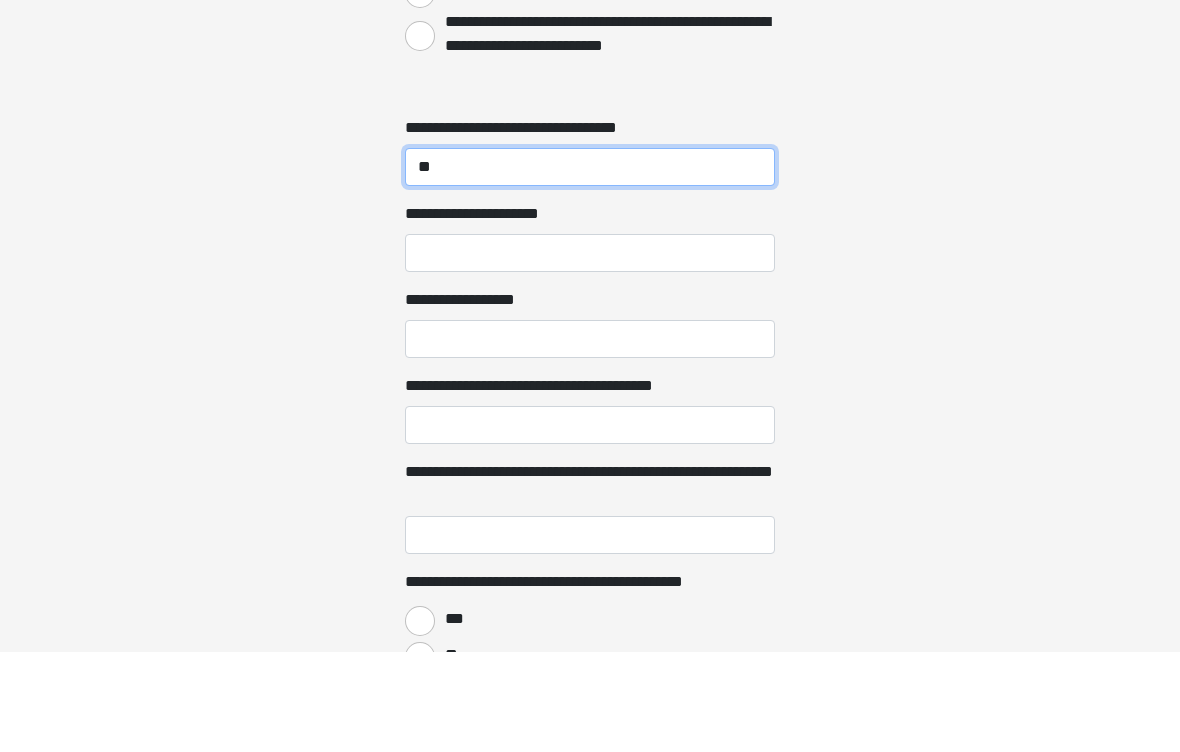 type on "**" 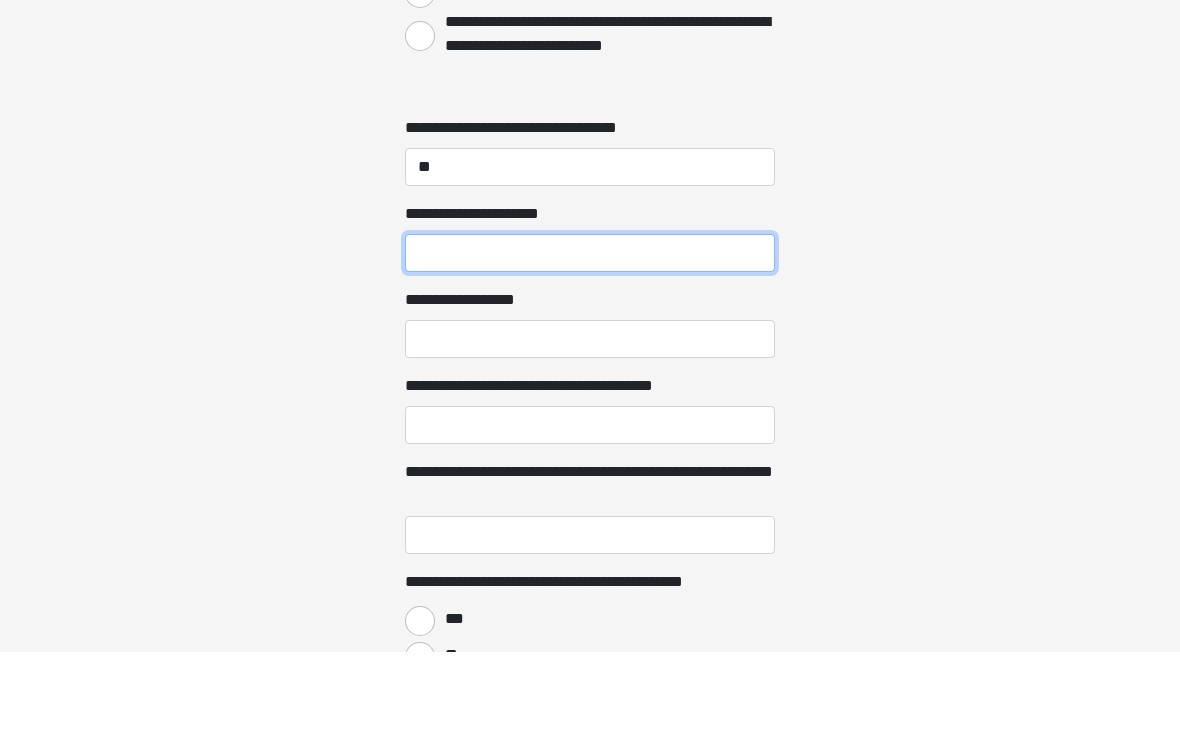 click on "**********" at bounding box center (590, 353) 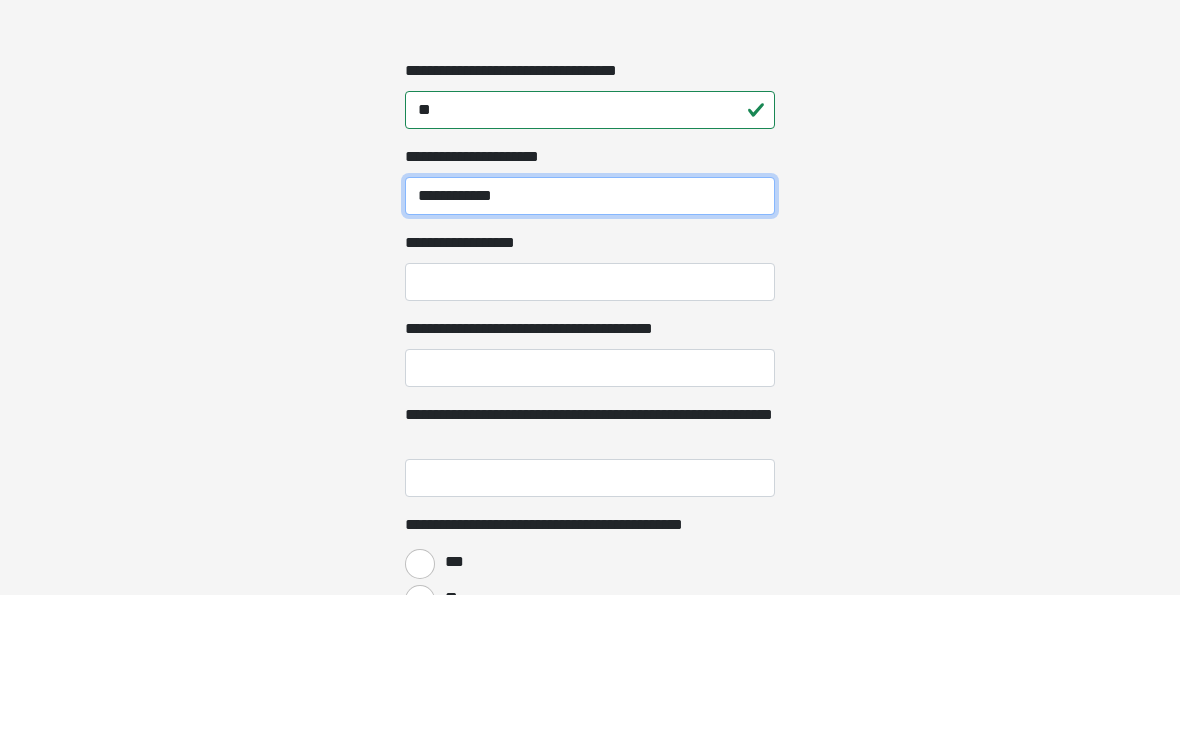 type on "**********" 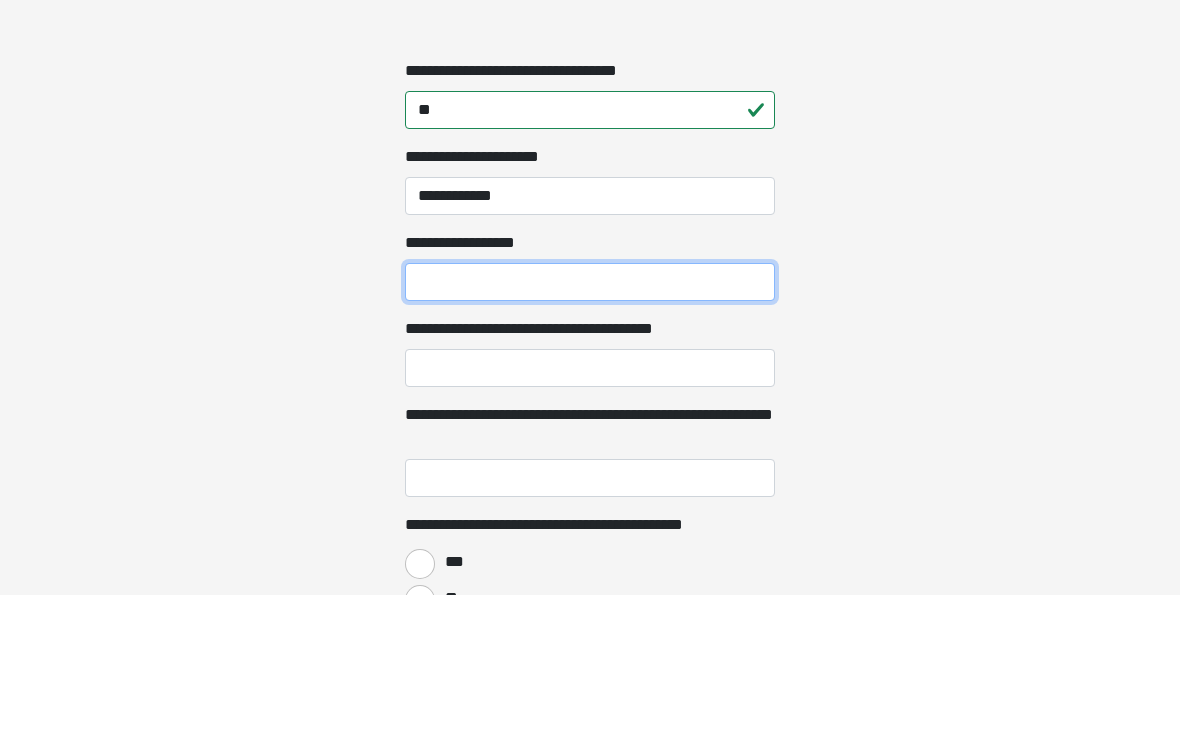 click on "**********" at bounding box center [590, 439] 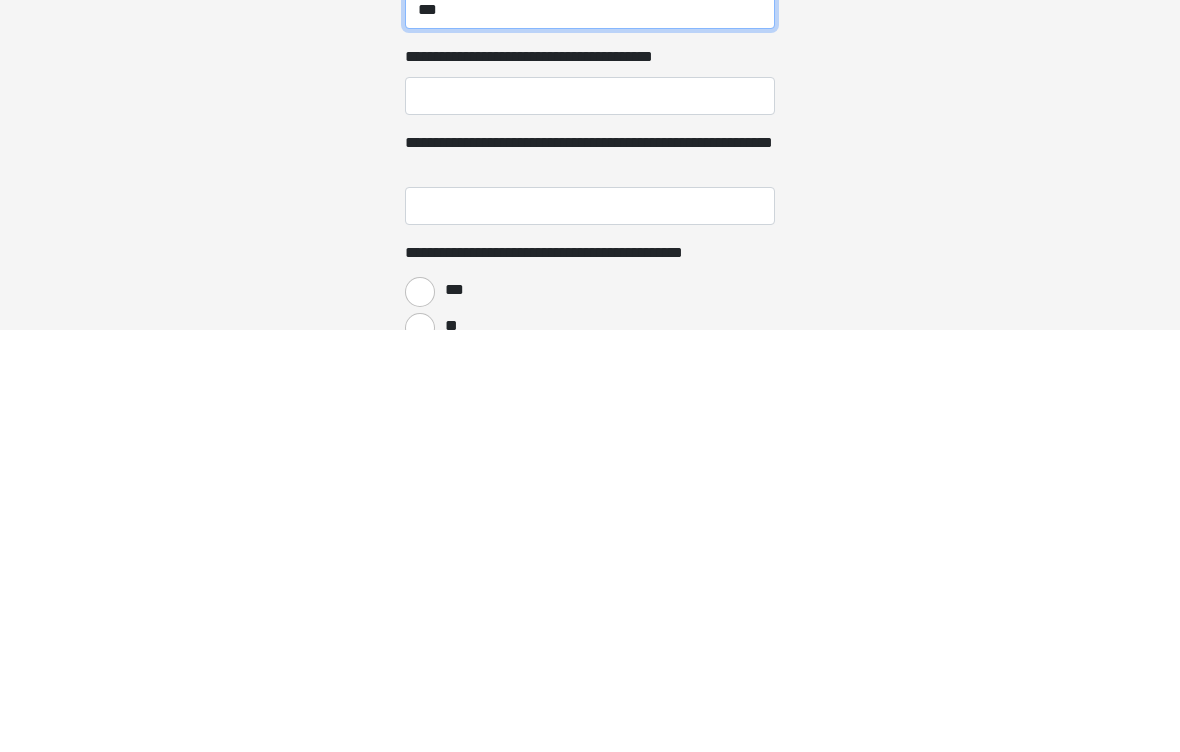 scroll, scrollTop: 2048, scrollLeft: 0, axis: vertical 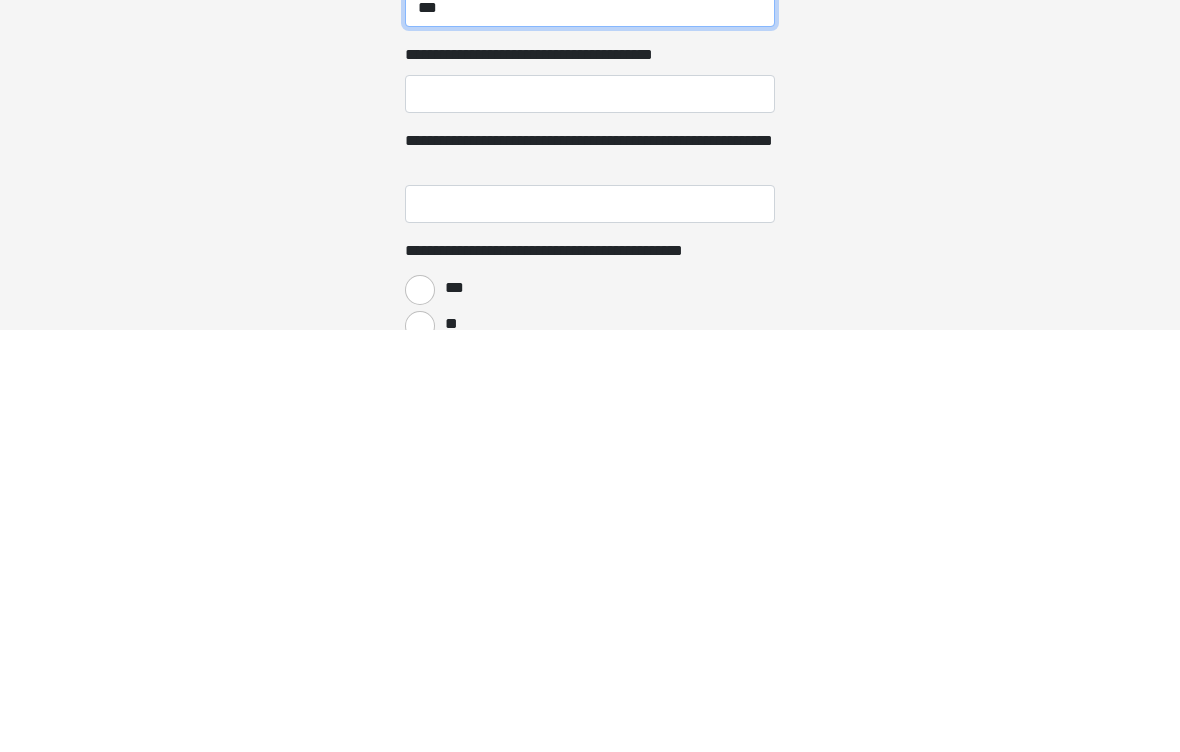 type on "***" 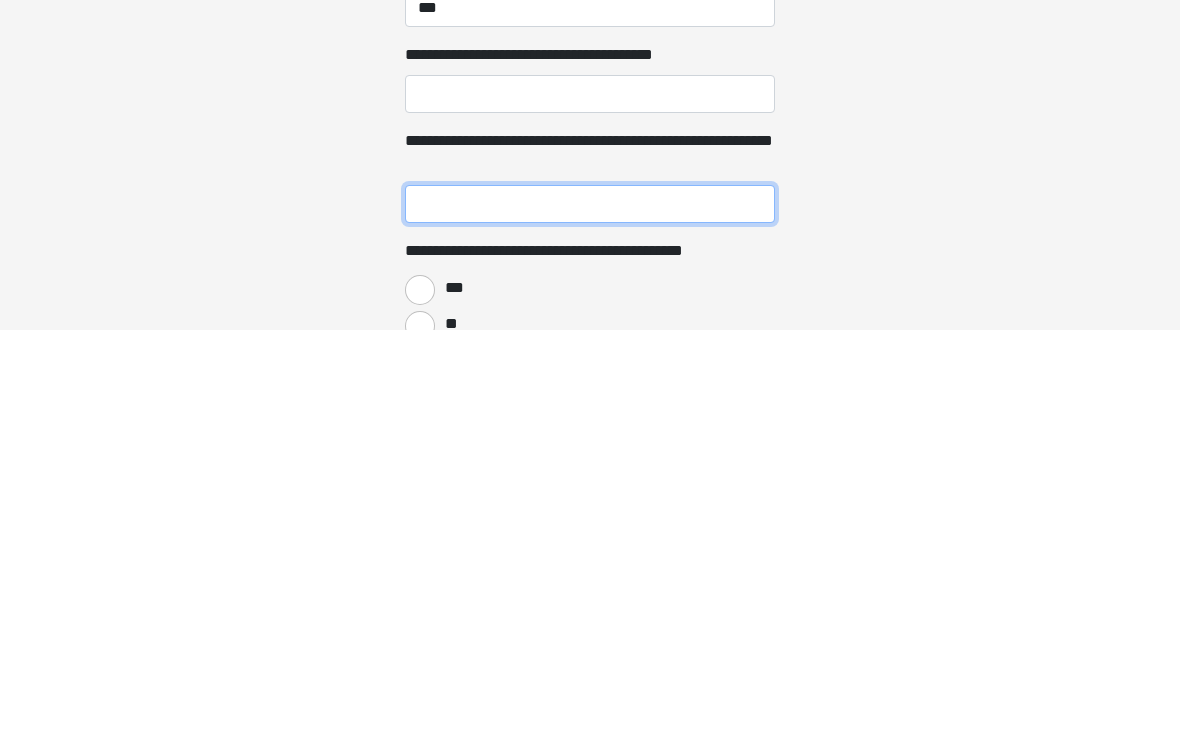 click on "**********" at bounding box center (590, 626) 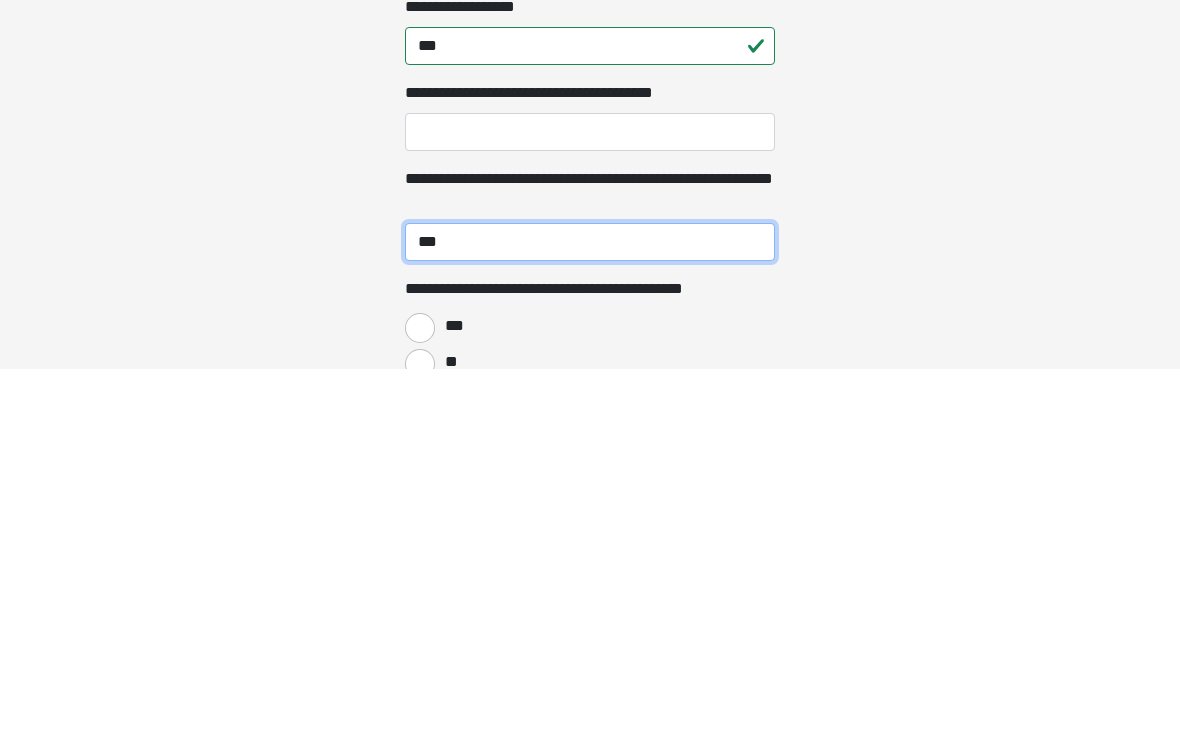 type on "***" 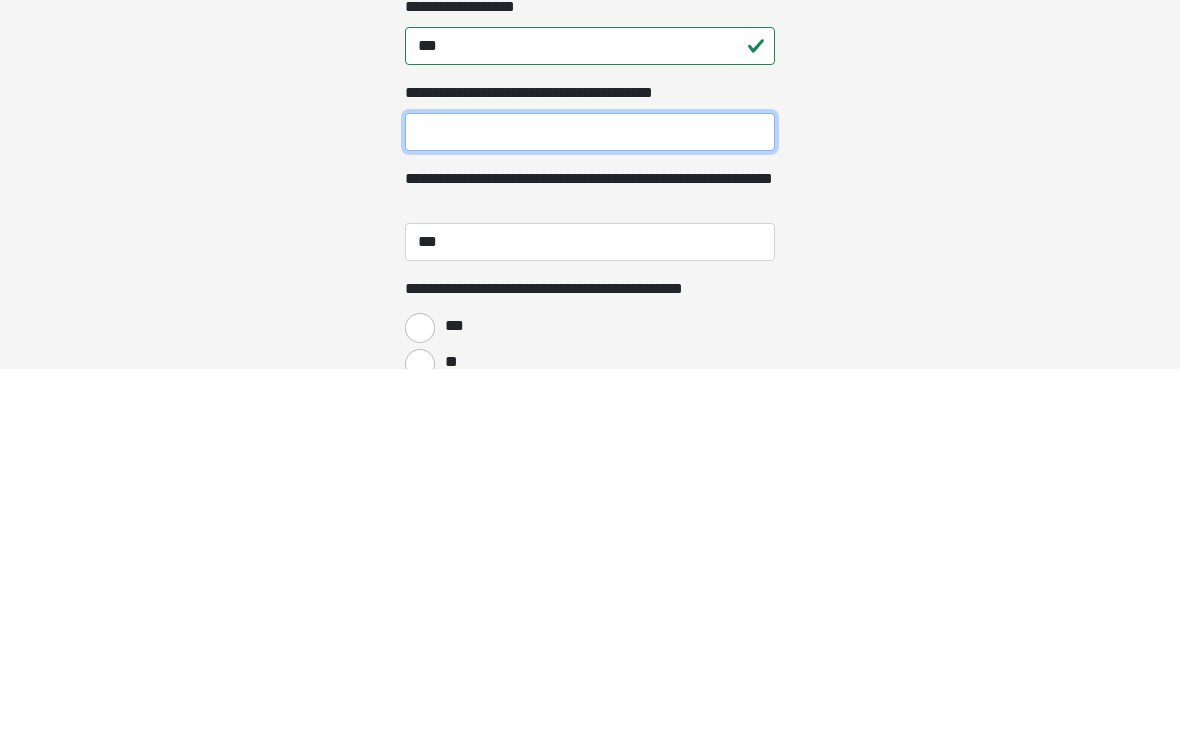 click on "**********" at bounding box center [590, 516] 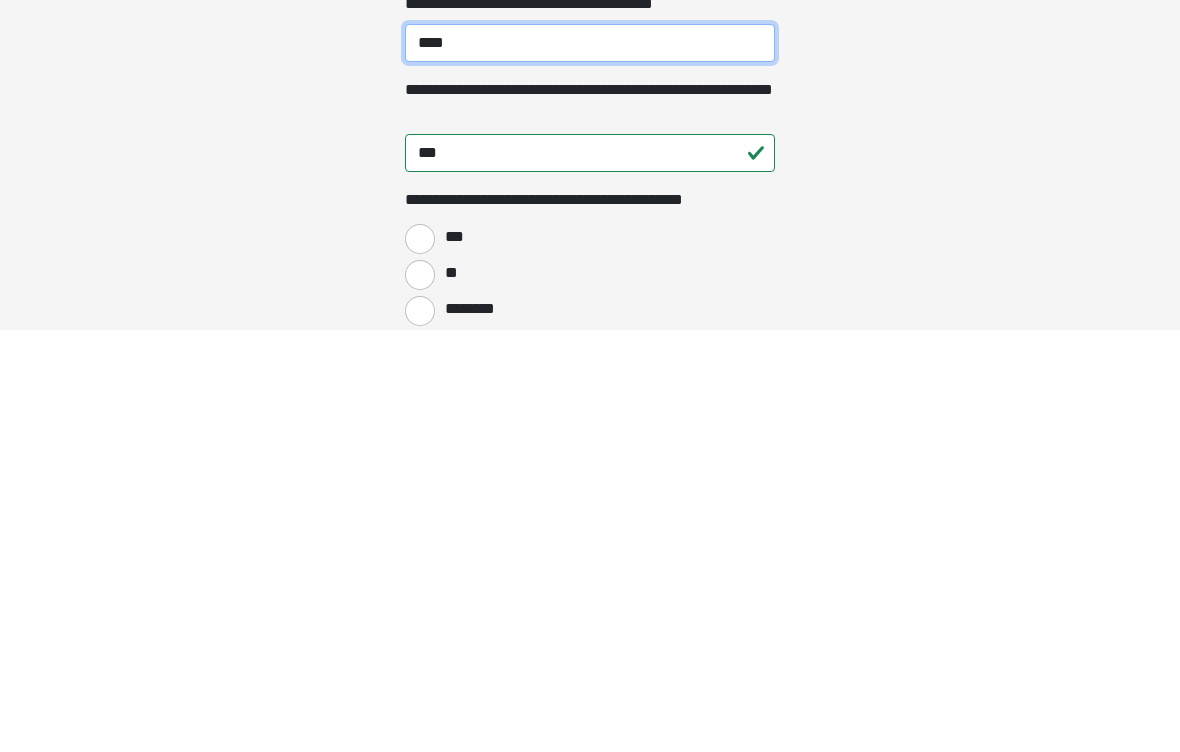 scroll, scrollTop: 2102, scrollLeft: 0, axis: vertical 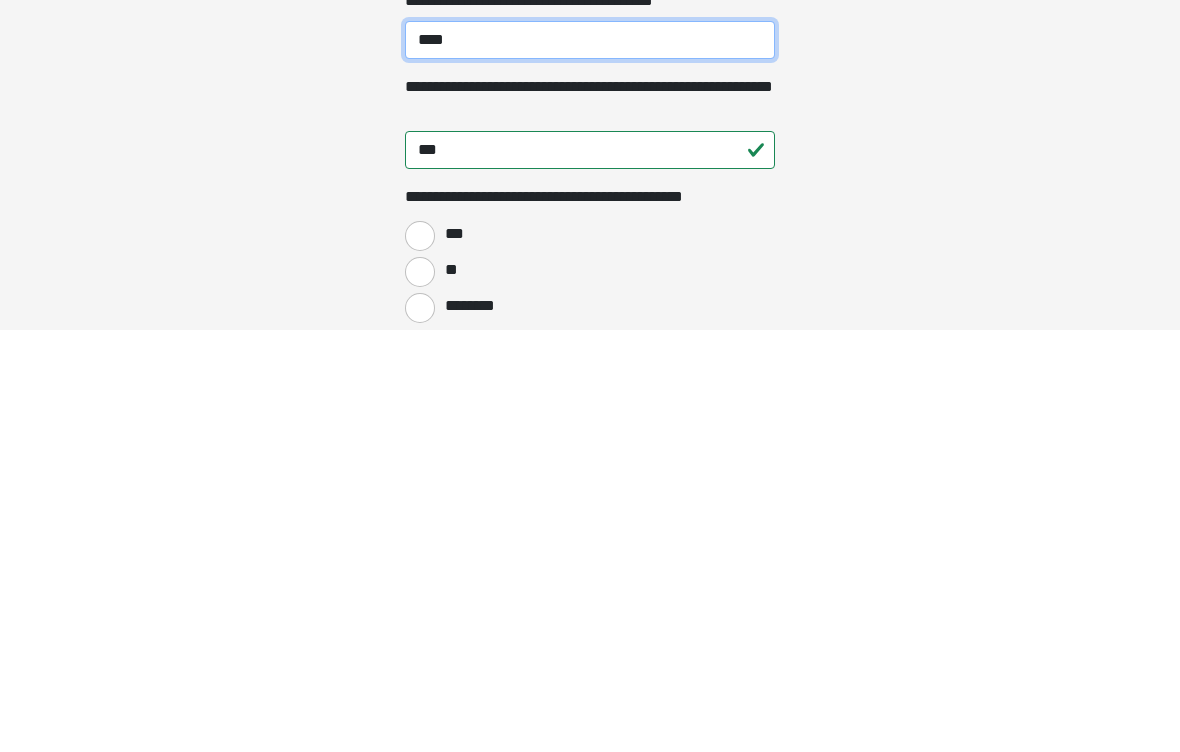 type on "****" 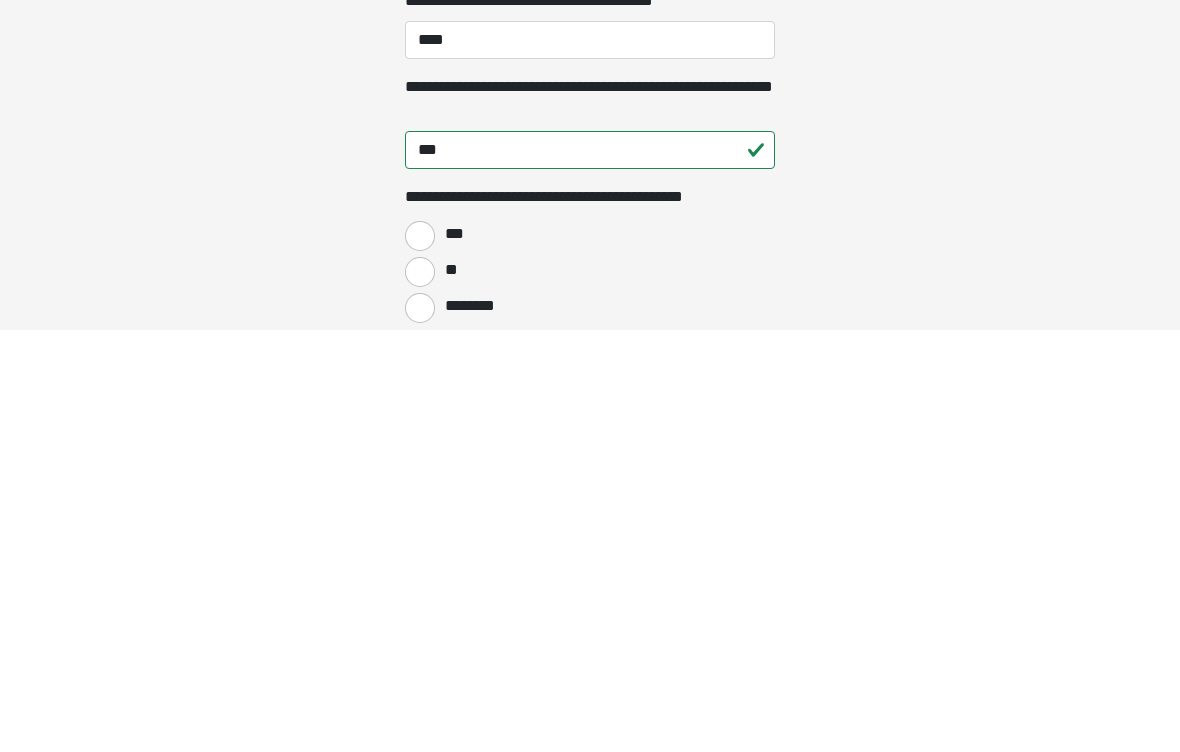click on "**" at bounding box center [420, 694] 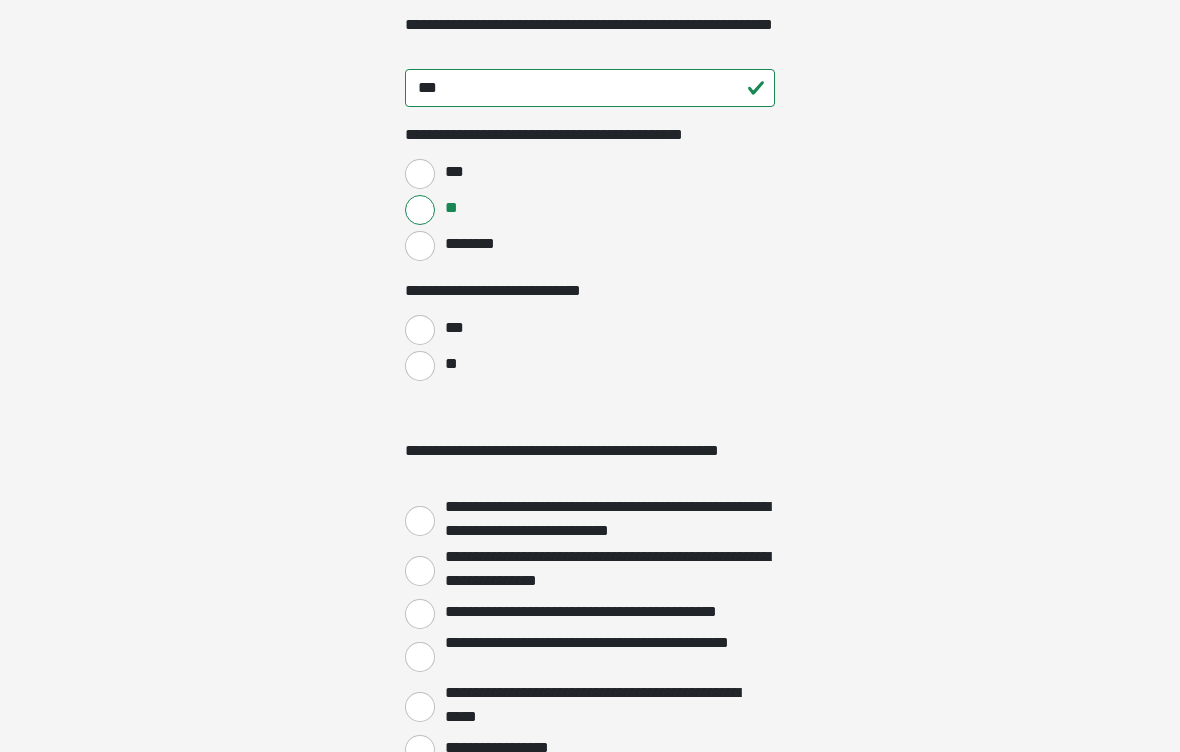 scroll, scrollTop: 2592, scrollLeft: 0, axis: vertical 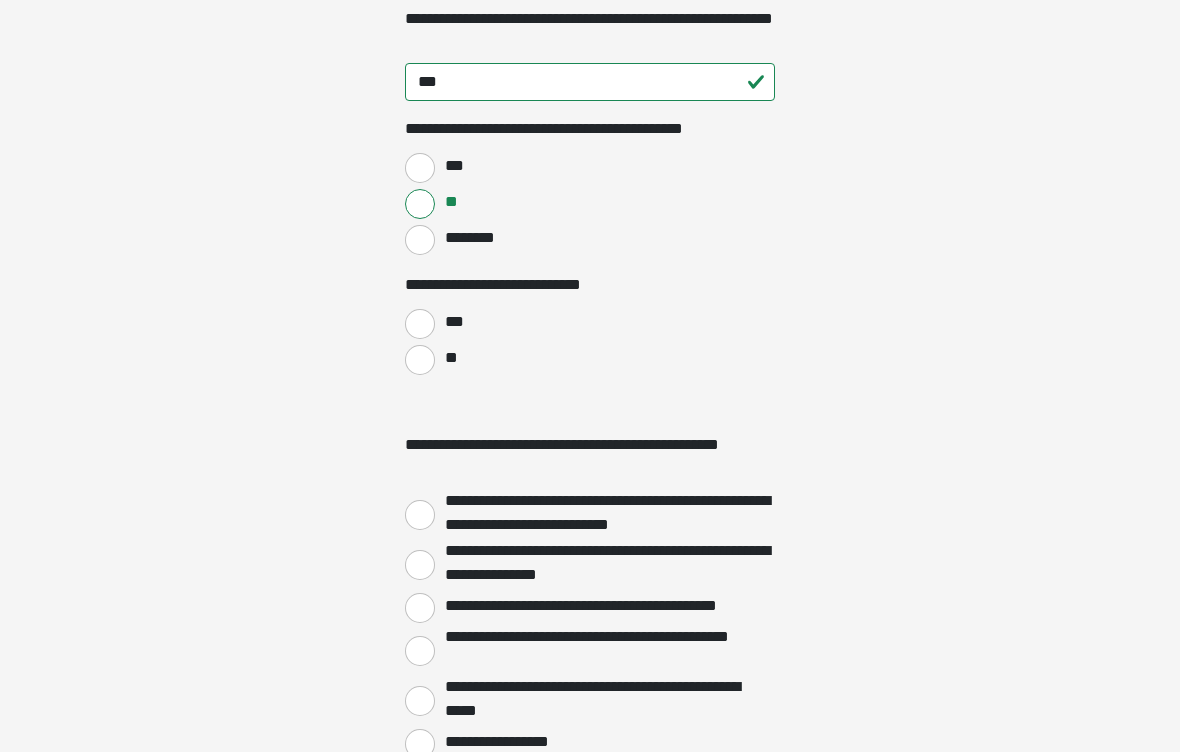 click on "**" at bounding box center (420, 360) 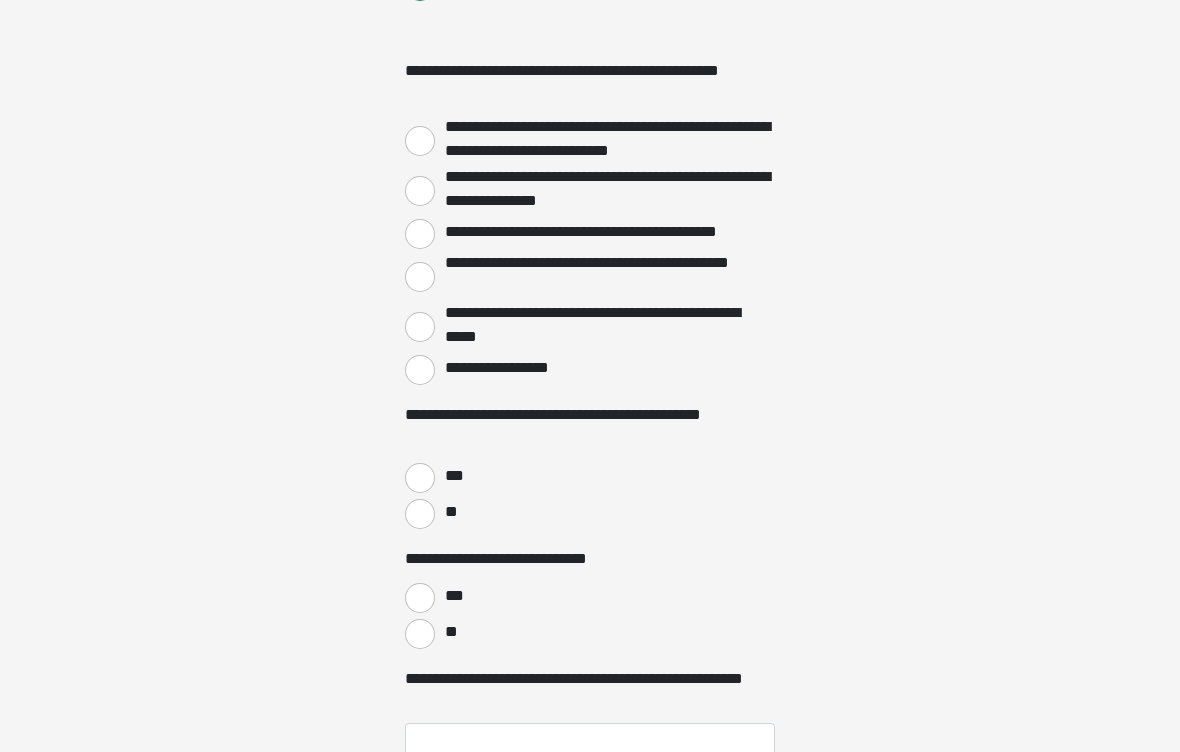 scroll, scrollTop: 2966, scrollLeft: 0, axis: vertical 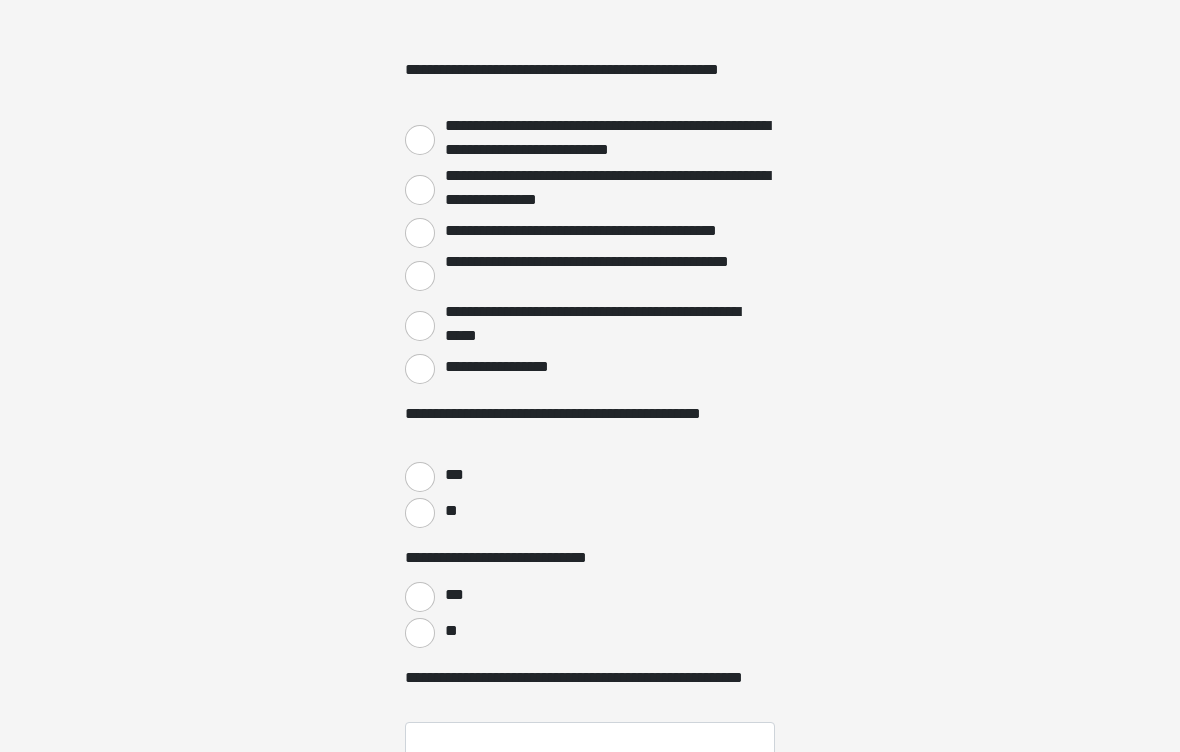 click on "**********" at bounding box center (420, 370) 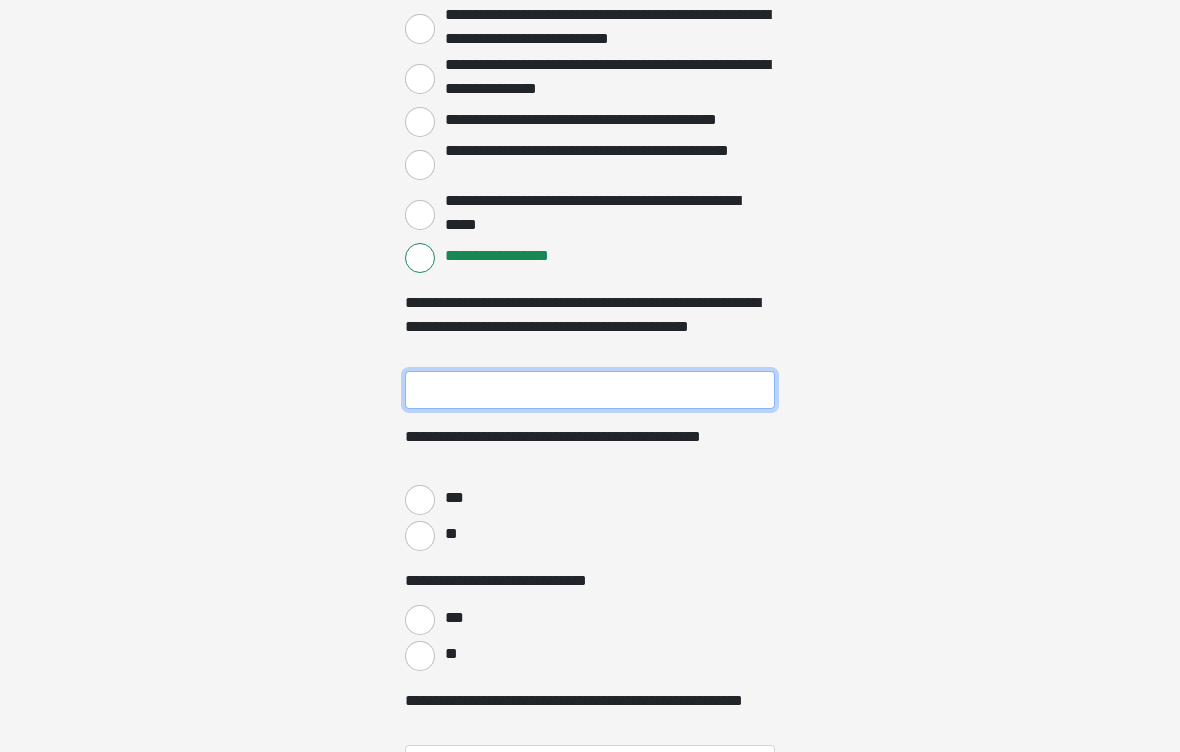 click on "**********" at bounding box center (590, 391) 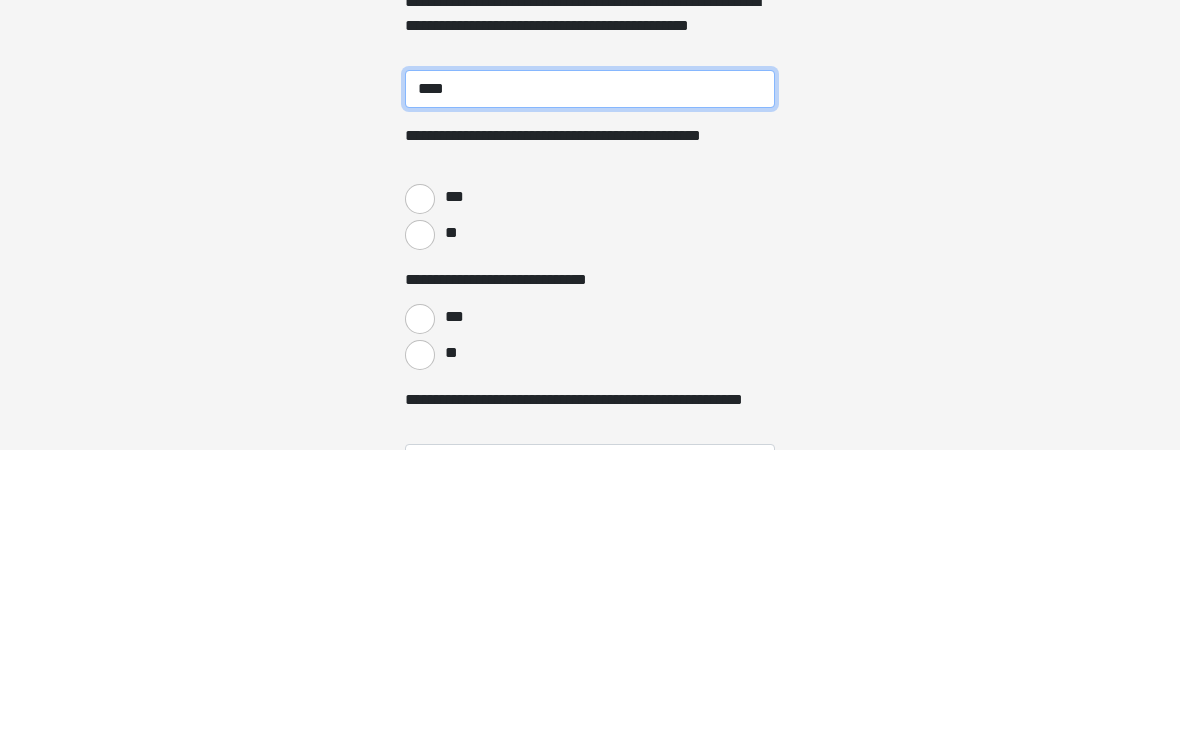 type on "****" 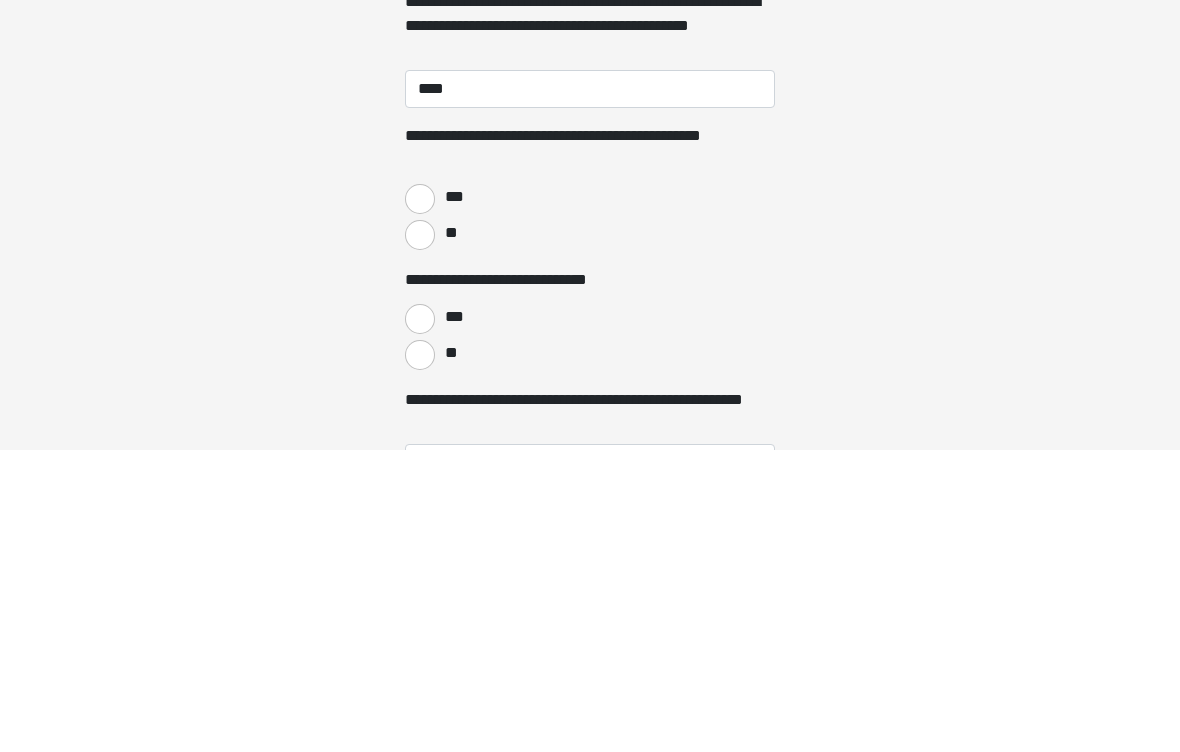 click on "***" at bounding box center [420, 501] 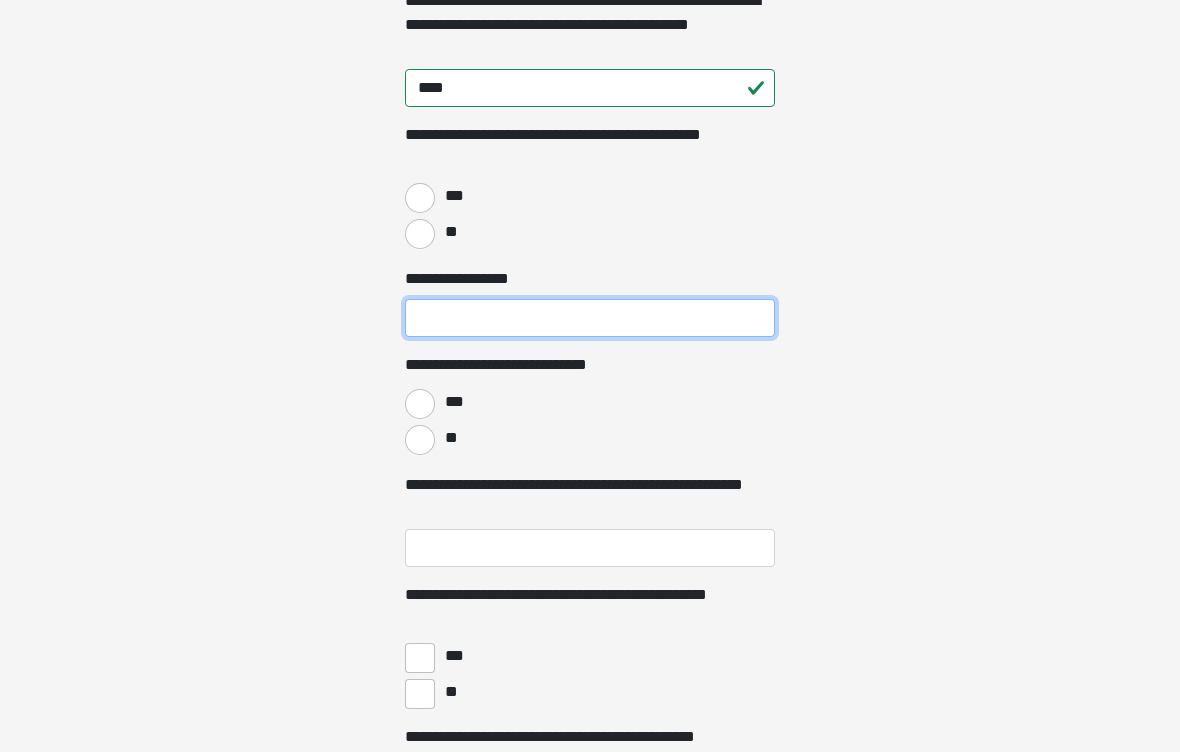 click on "**********" at bounding box center (590, 318) 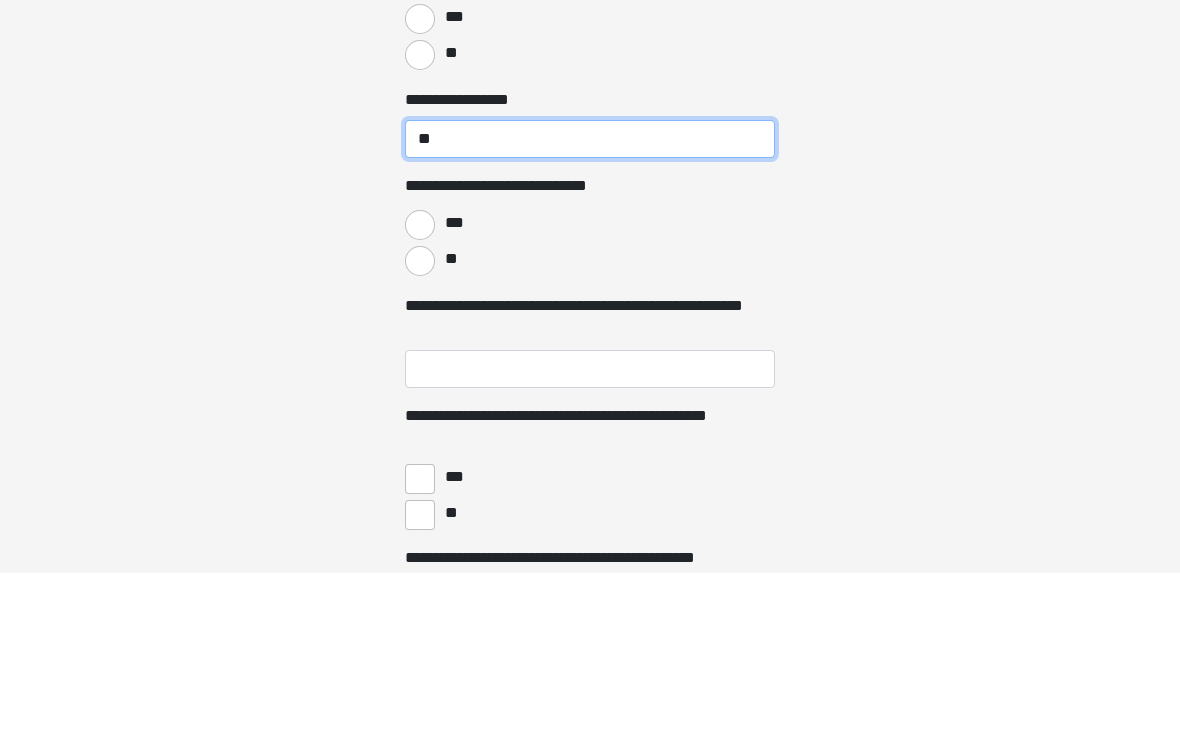type on "**" 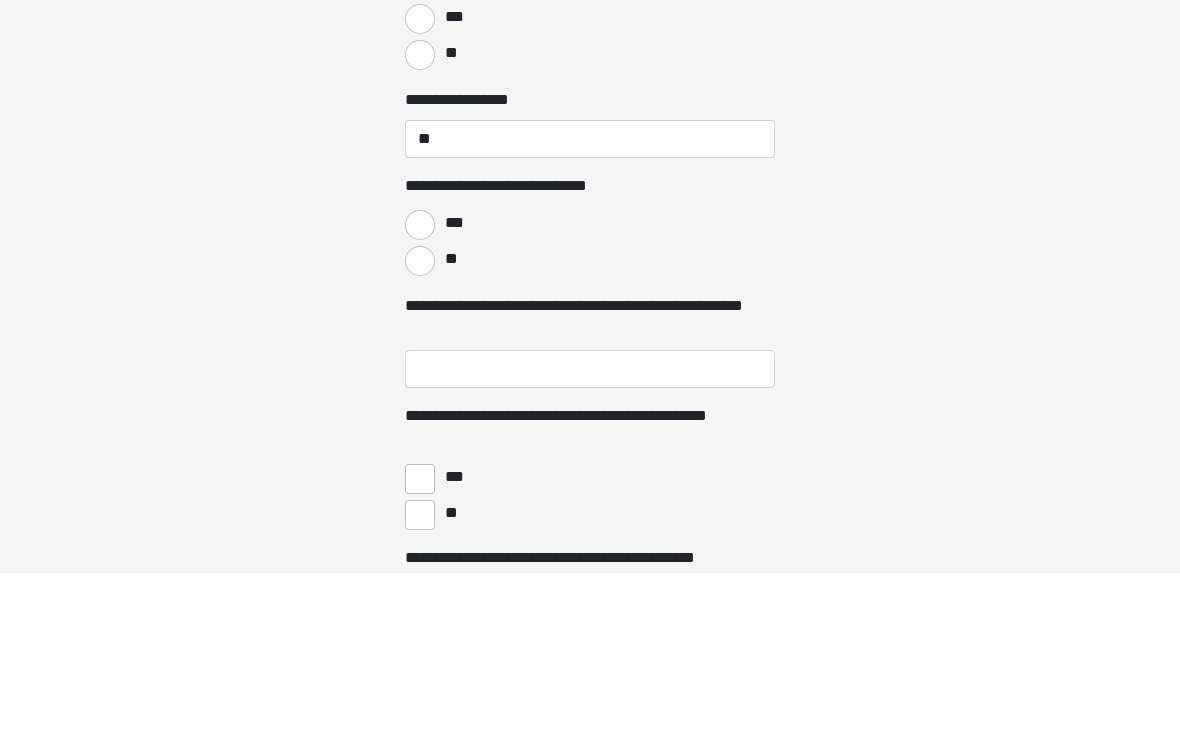 click on "**" at bounding box center [420, 441] 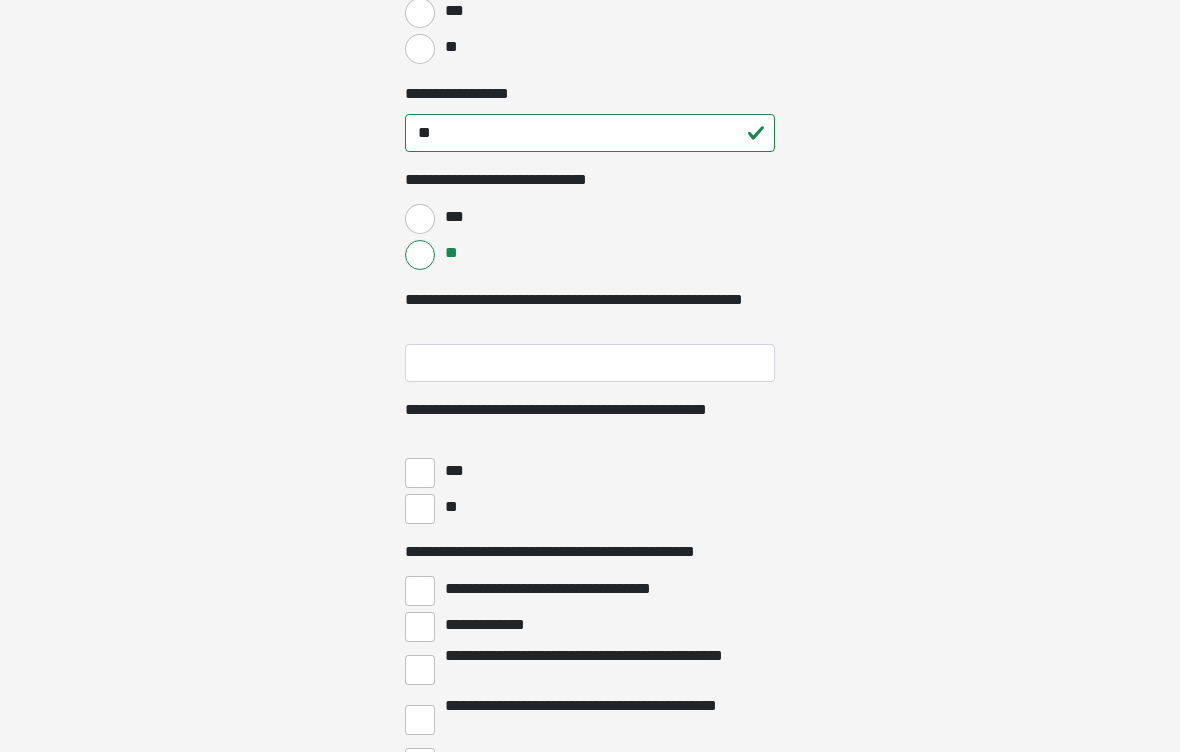 scroll, scrollTop: 3579, scrollLeft: 0, axis: vertical 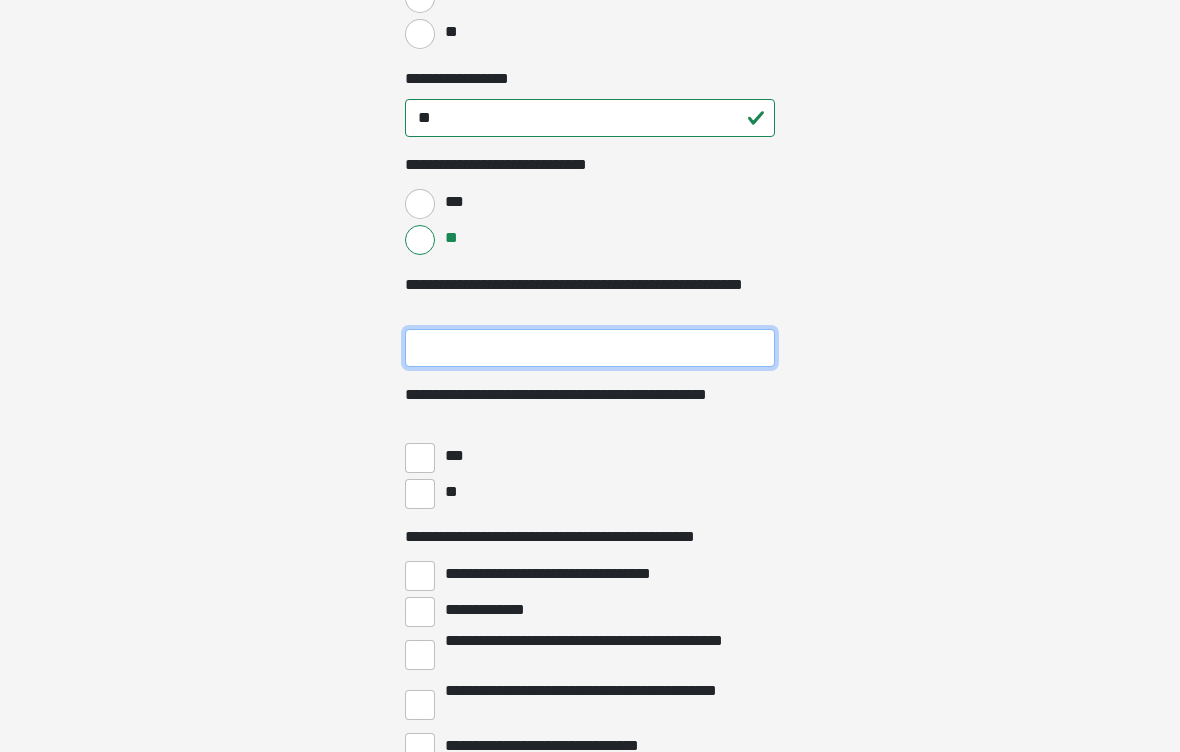 click on "**********" at bounding box center [590, 349] 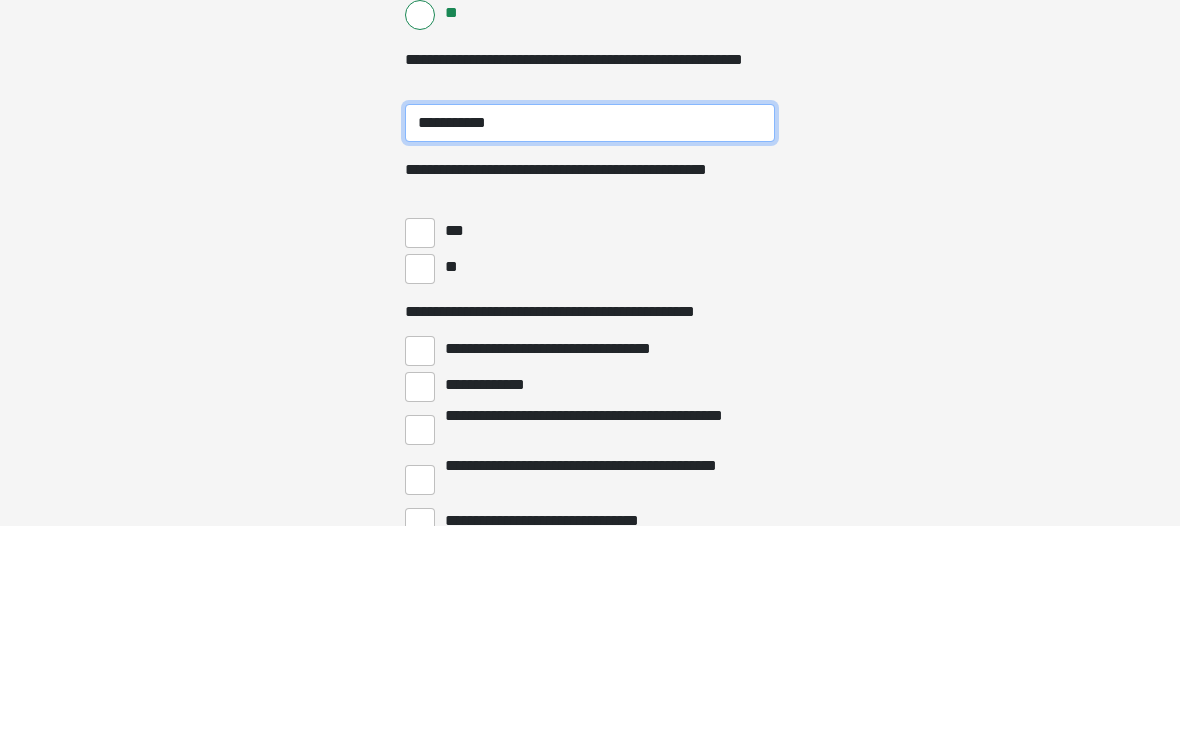 type on "**********" 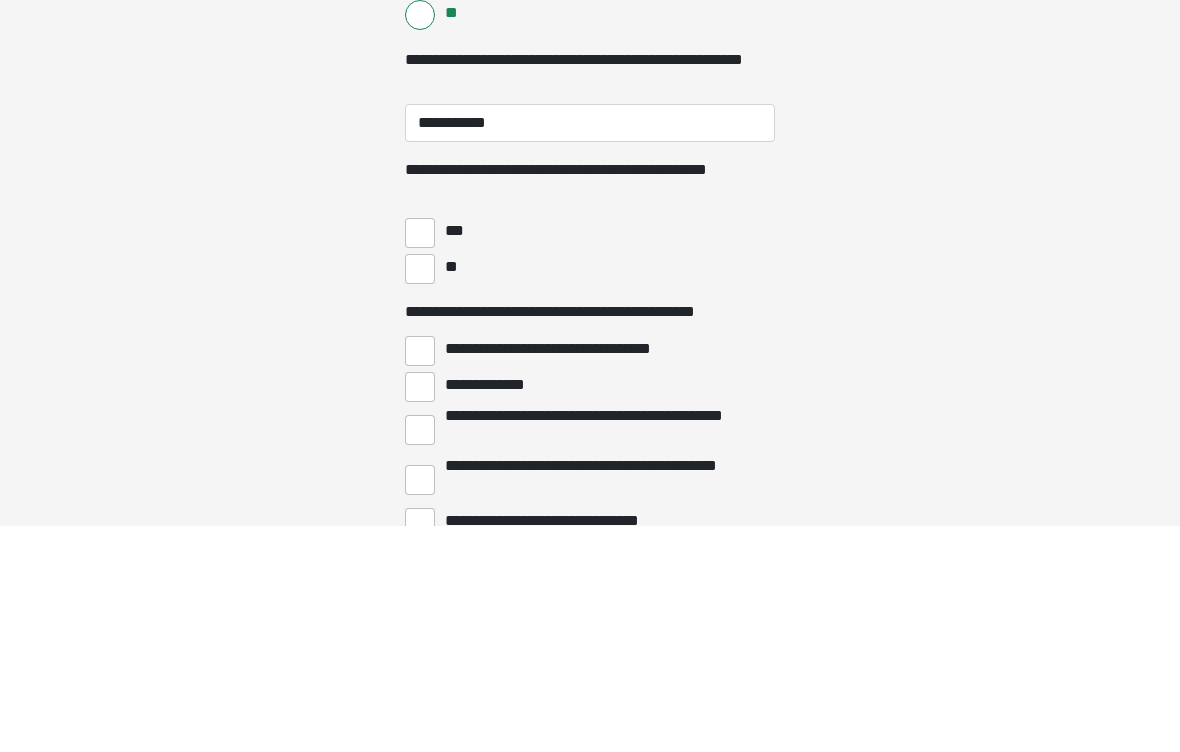 click on "**" at bounding box center (420, 495) 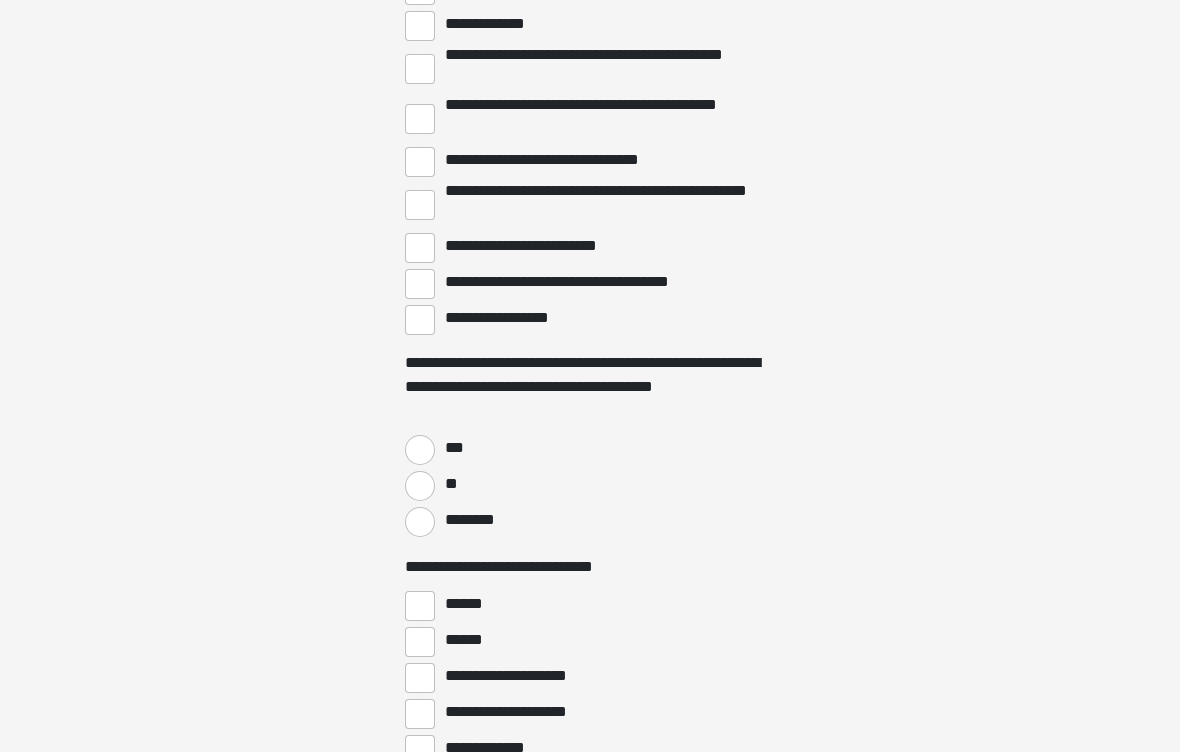 scroll, scrollTop: 4171, scrollLeft: 0, axis: vertical 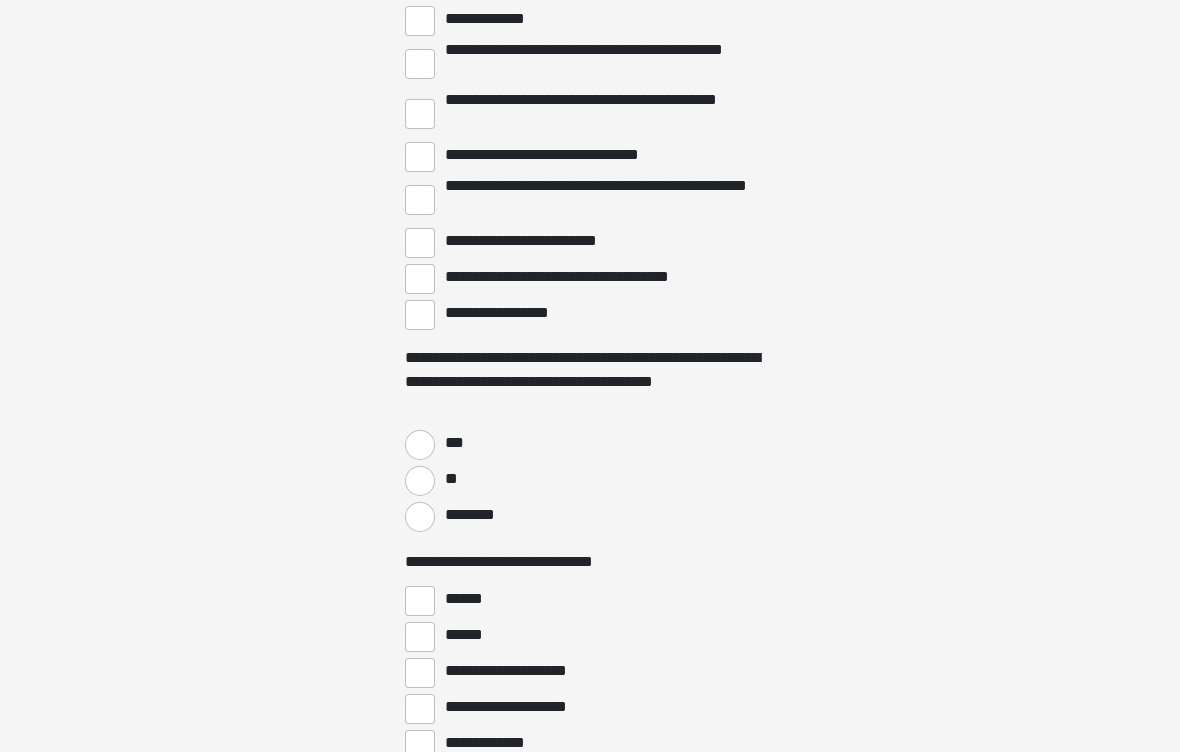 click on "**********" at bounding box center (420, 315) 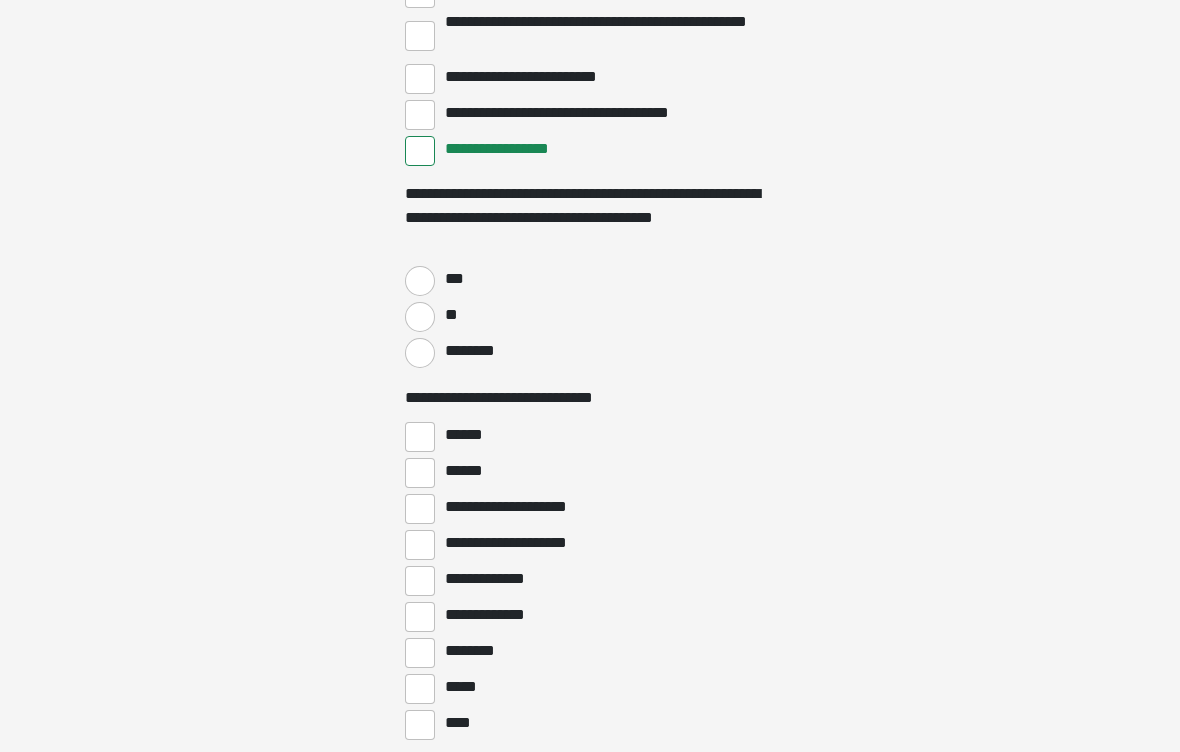 scroll, scrollTop: 4335, scrollLeft: 0, axis: vertical 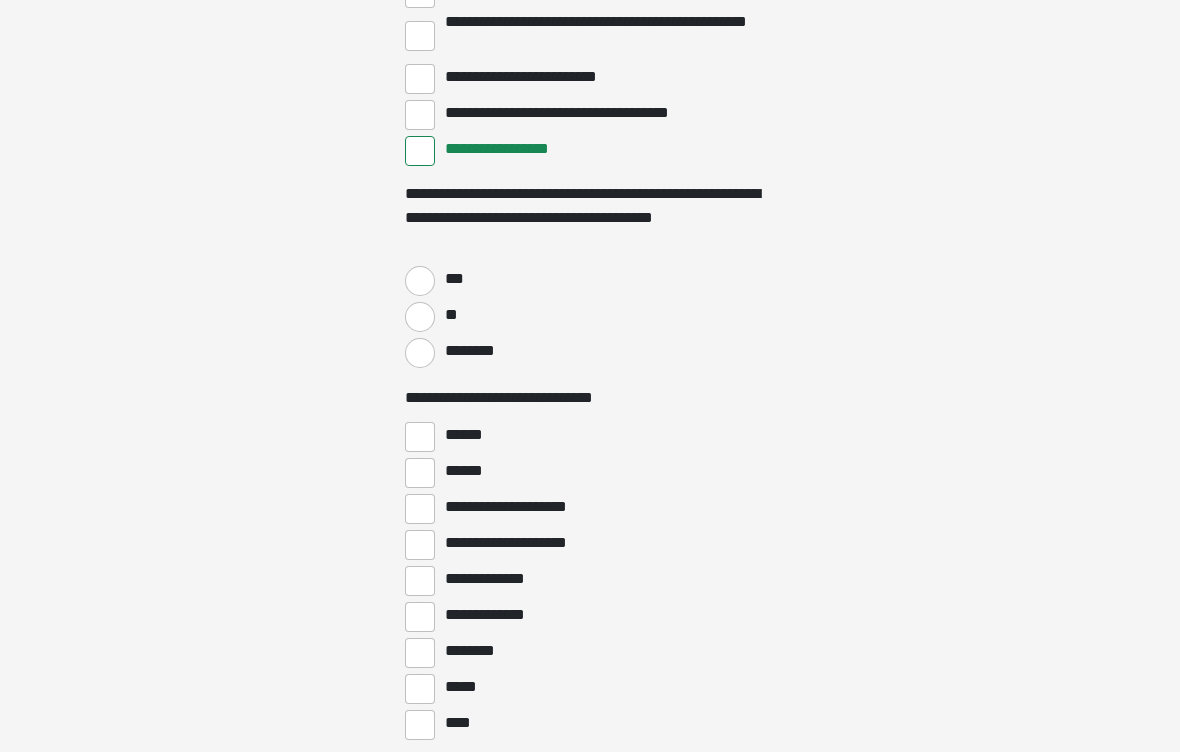 click on "**" at bounding box center [420, 317] 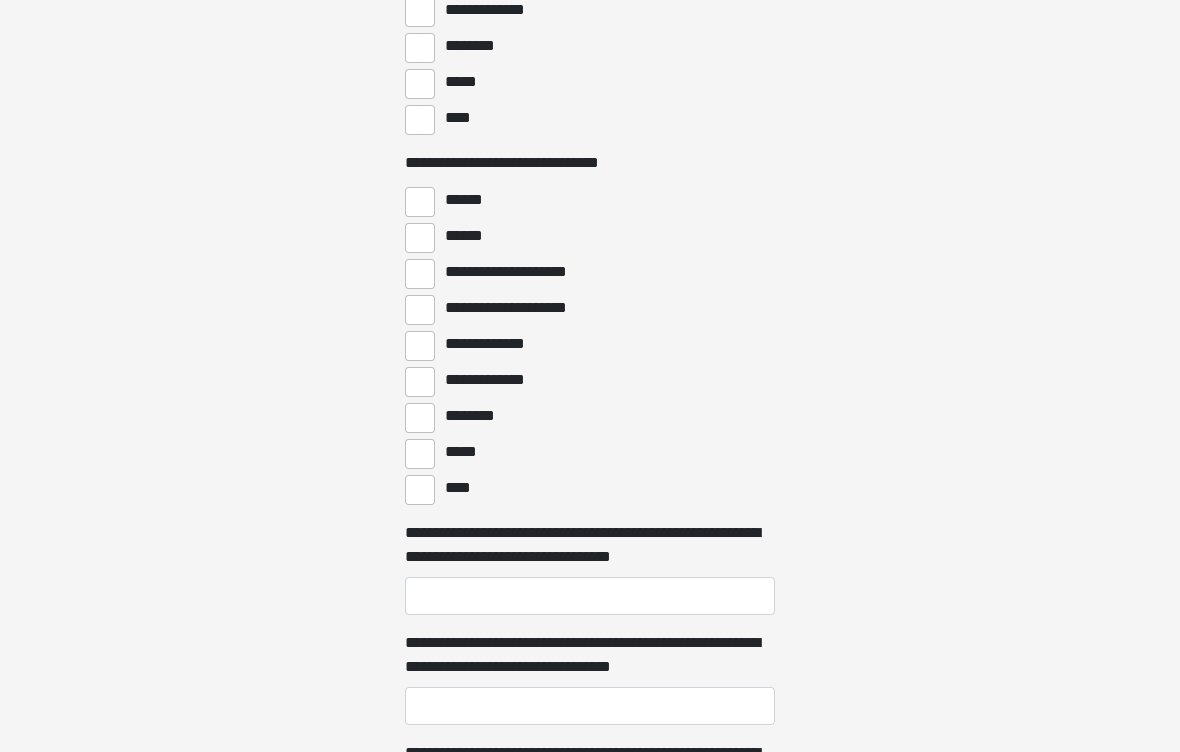 scroll, scrollTop: 4940, scrollLeft: 0, axis: vertical 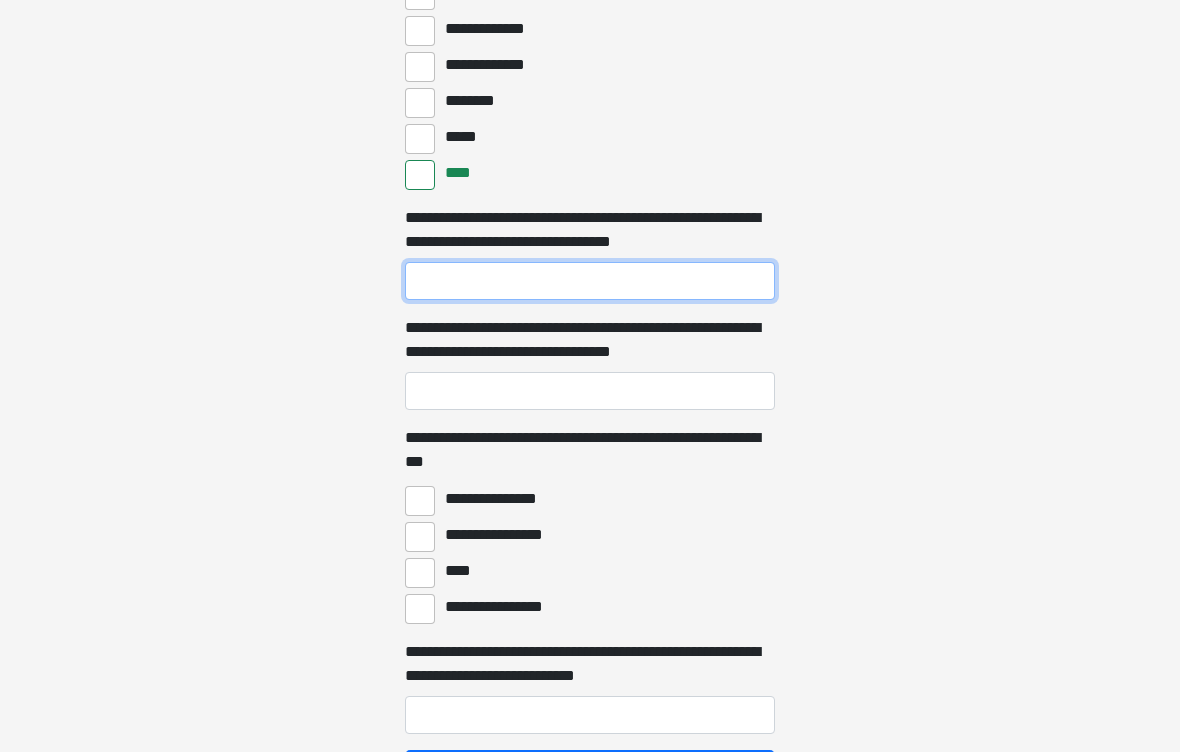 click on "**********" at bounding box center [590, 281] 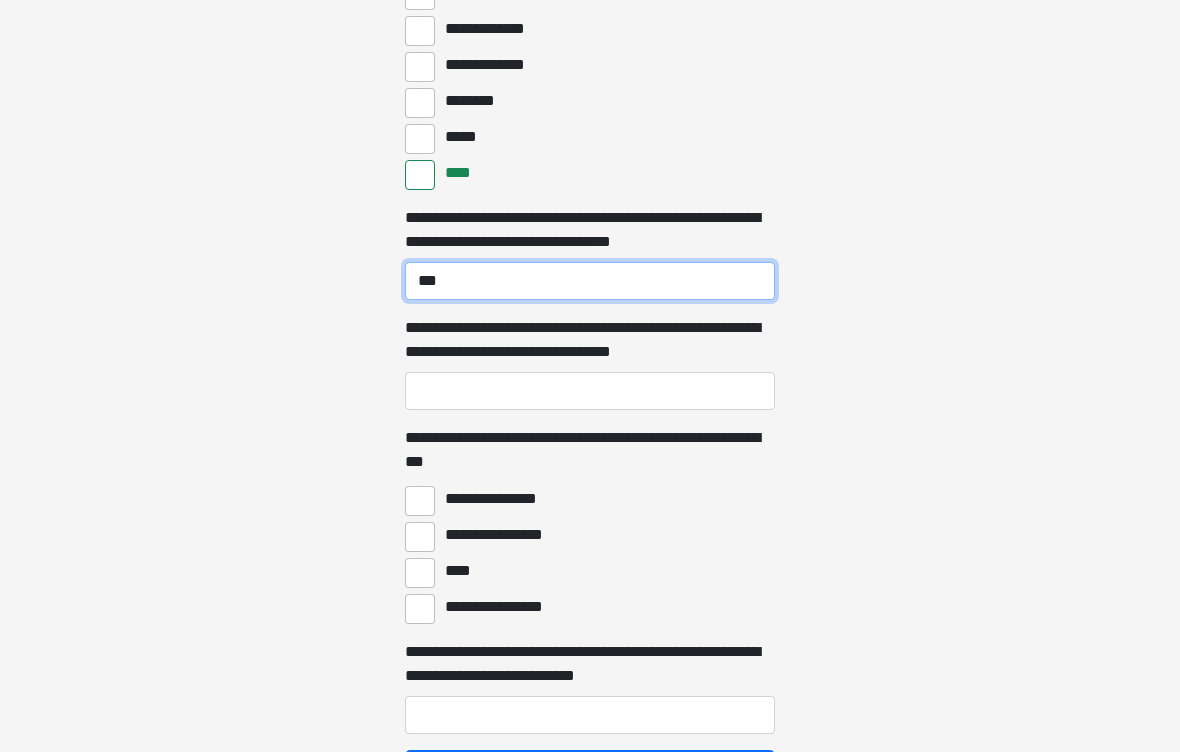 type on "***" 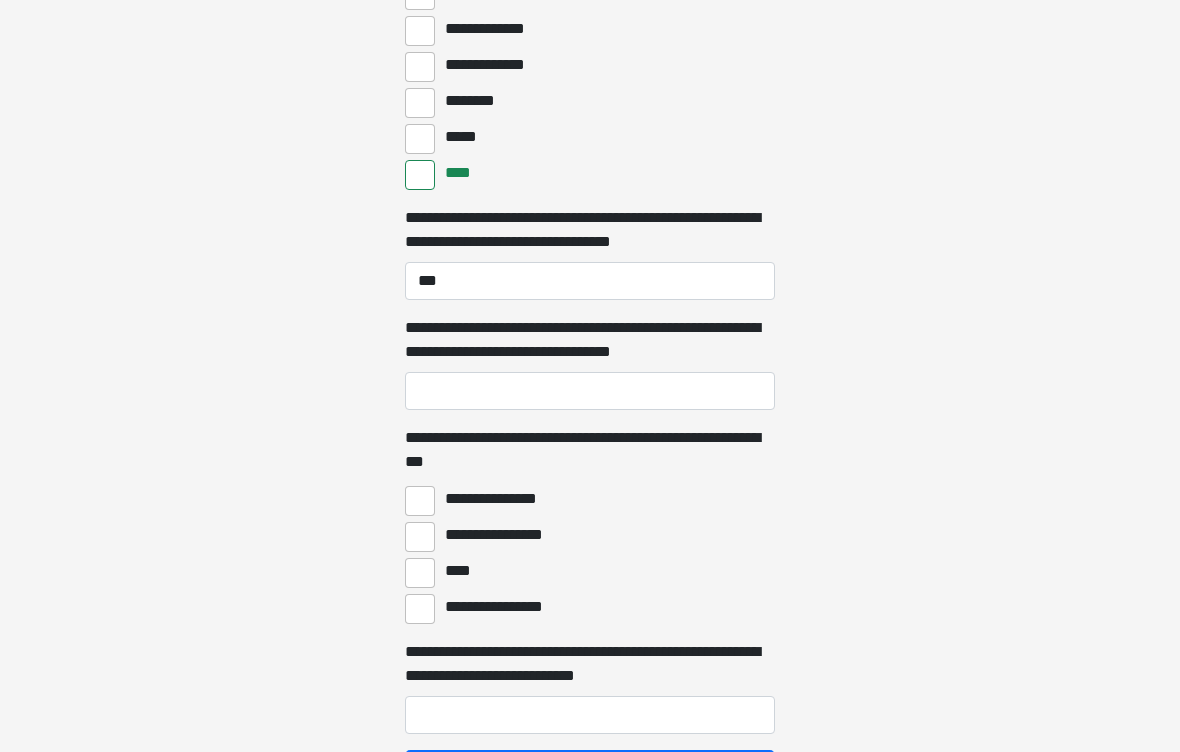 click on "**********" at bounding box center (590, -4879) 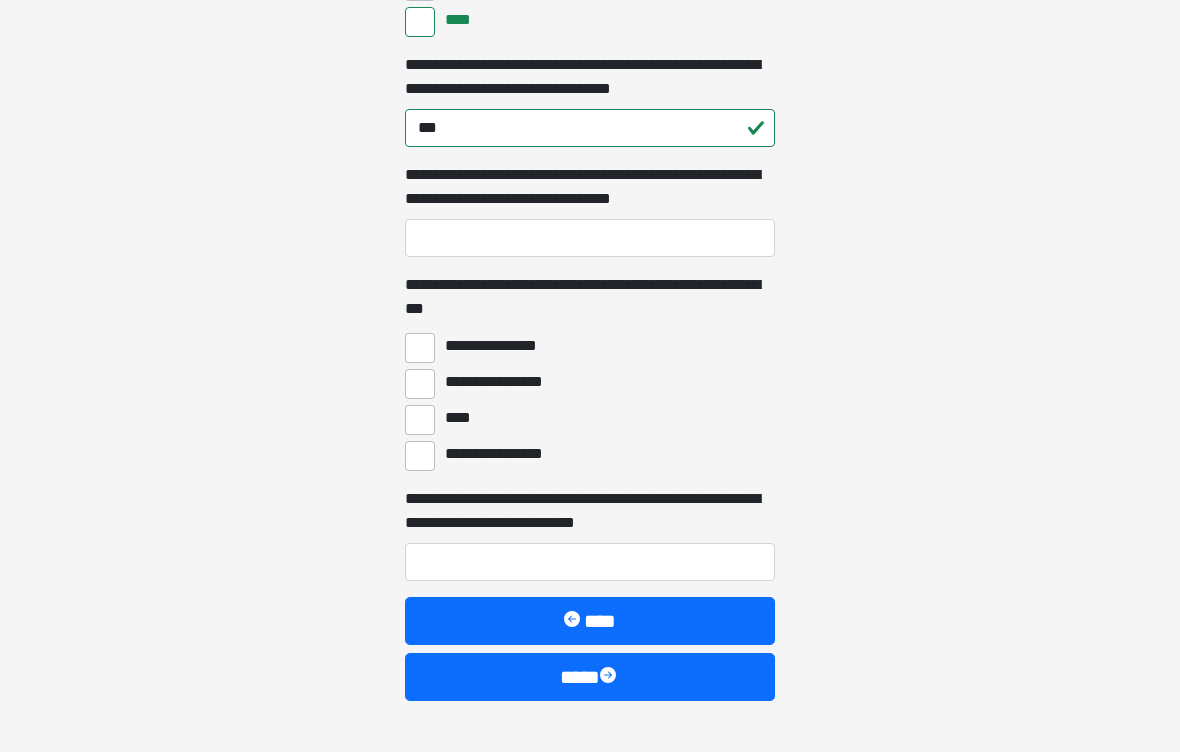 scroll, scrollTop: 5409, scrollLeft: 0, axis: vertical 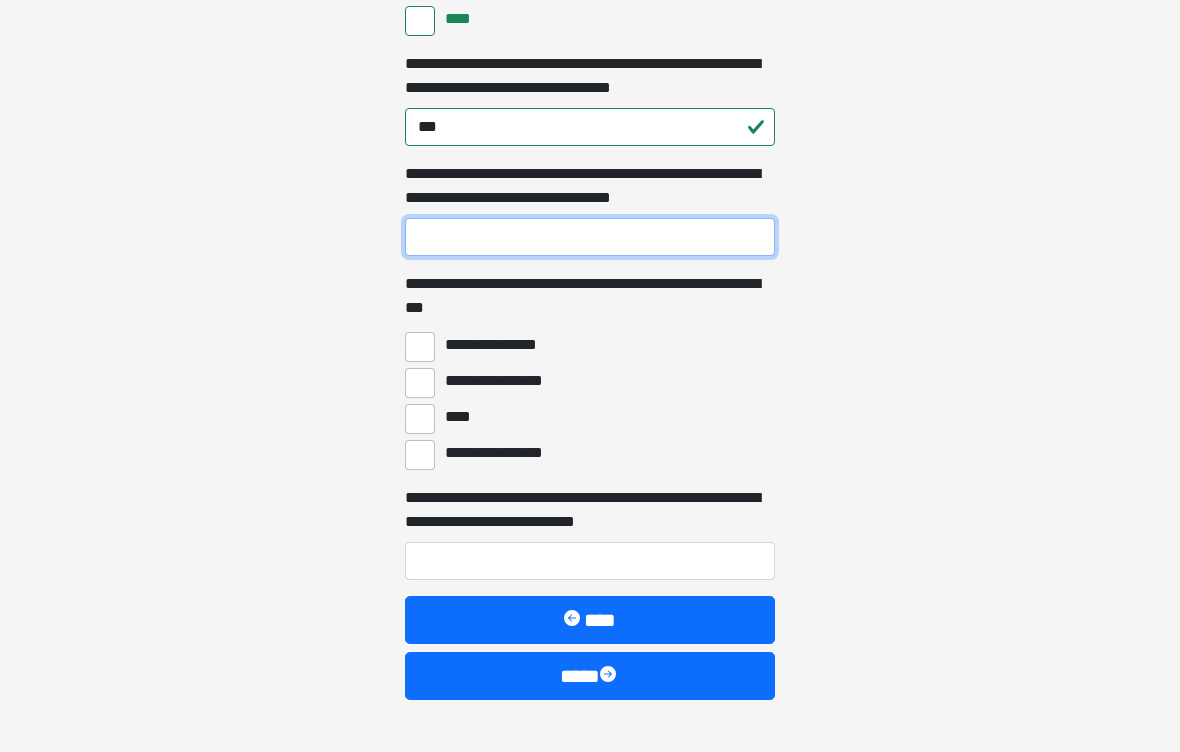 click on "**********" at bounding box center (590, 237) 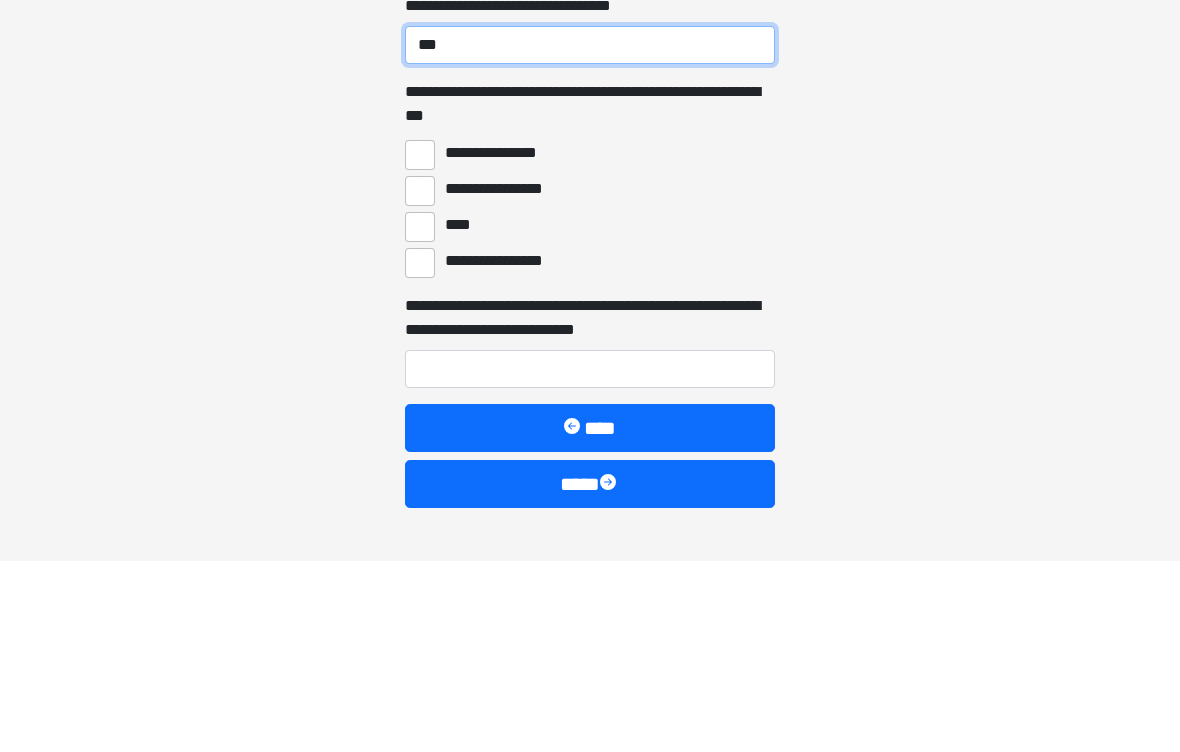 type on "***" 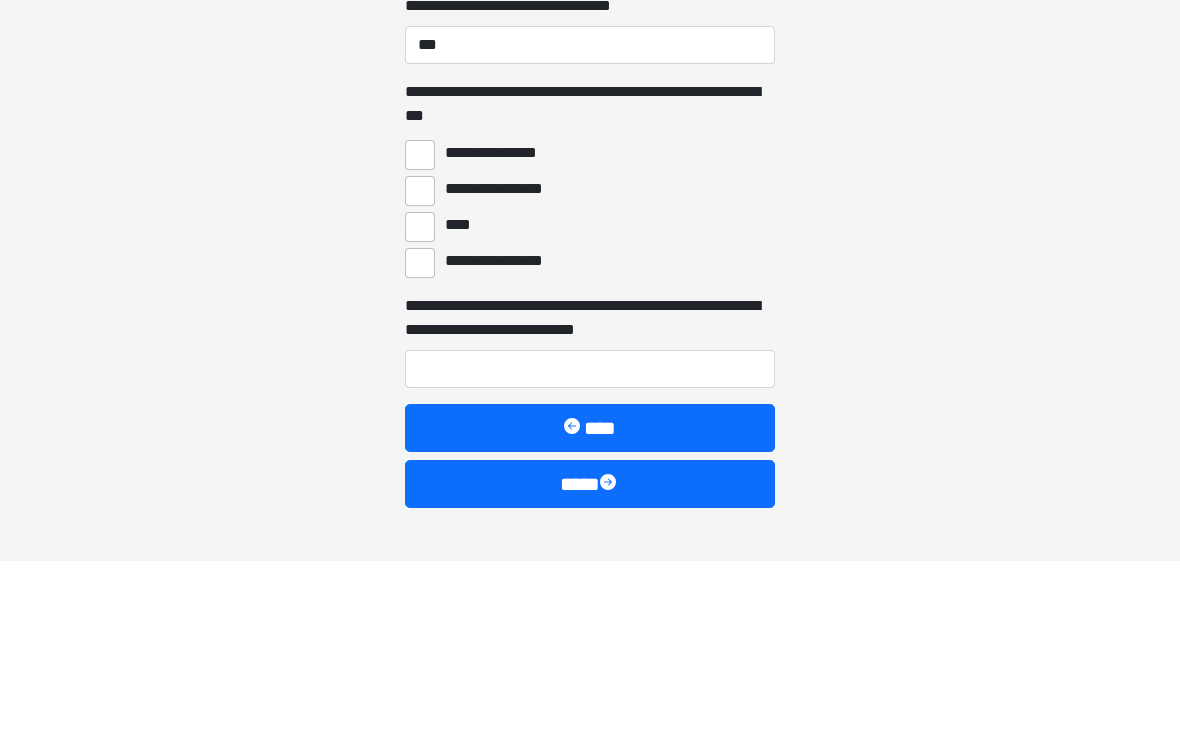 click on "****" at bounding box center [420, 419] 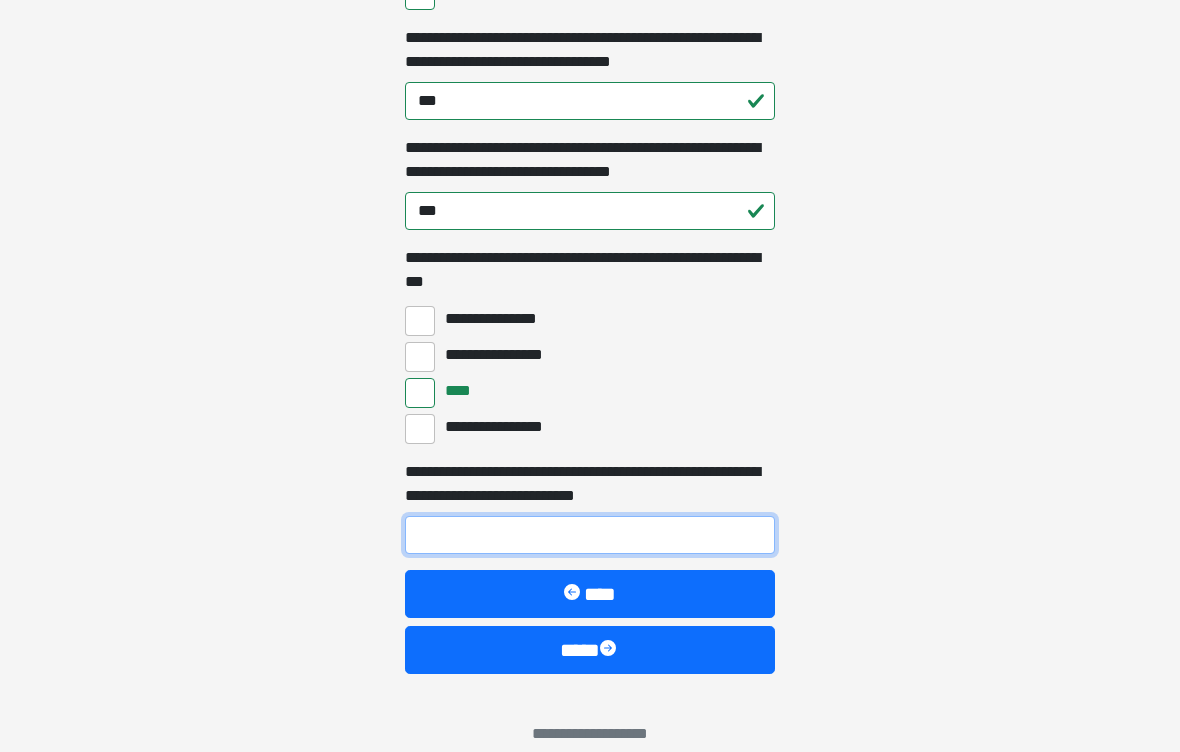 click on "**********" at bounding box center [590, 535] 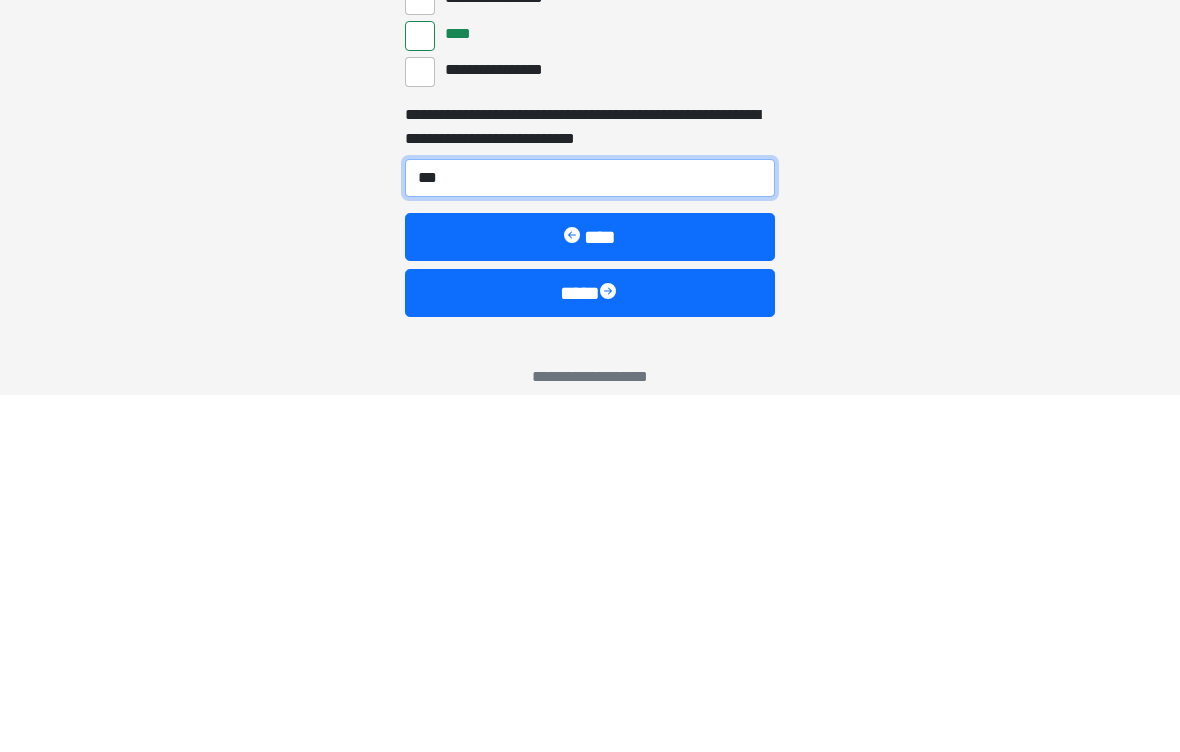 type on "***" 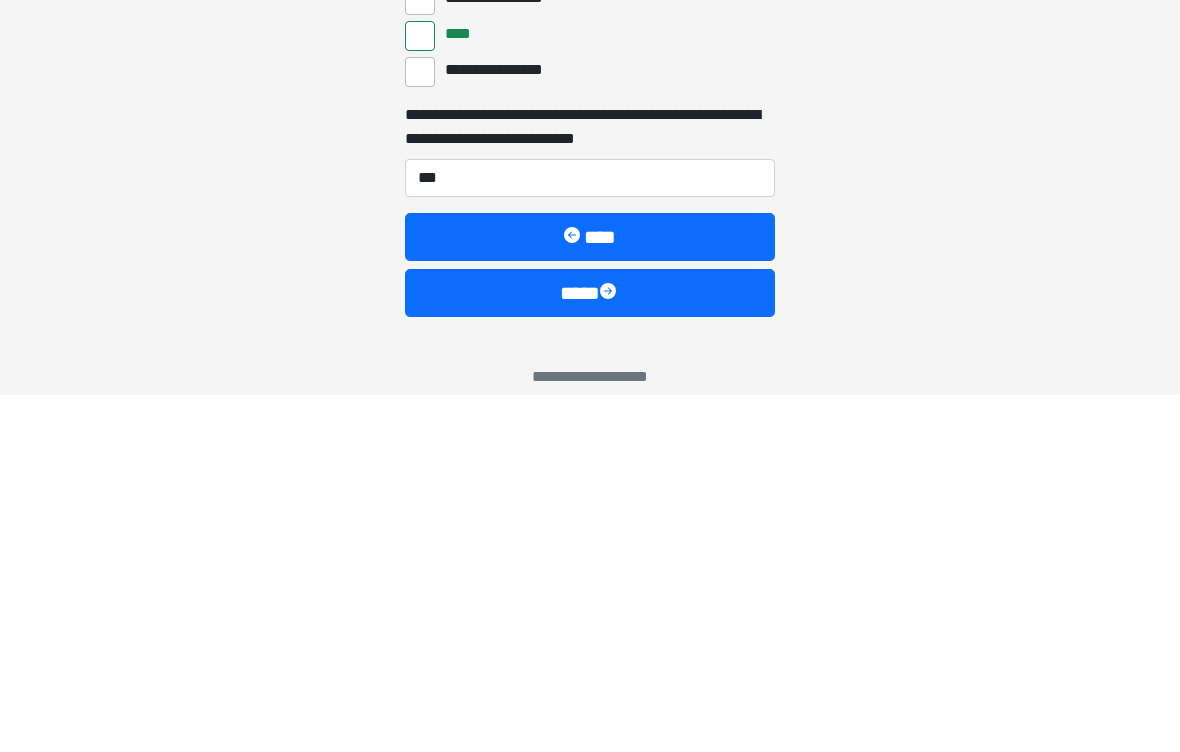 click at bounding box center [610, 650] 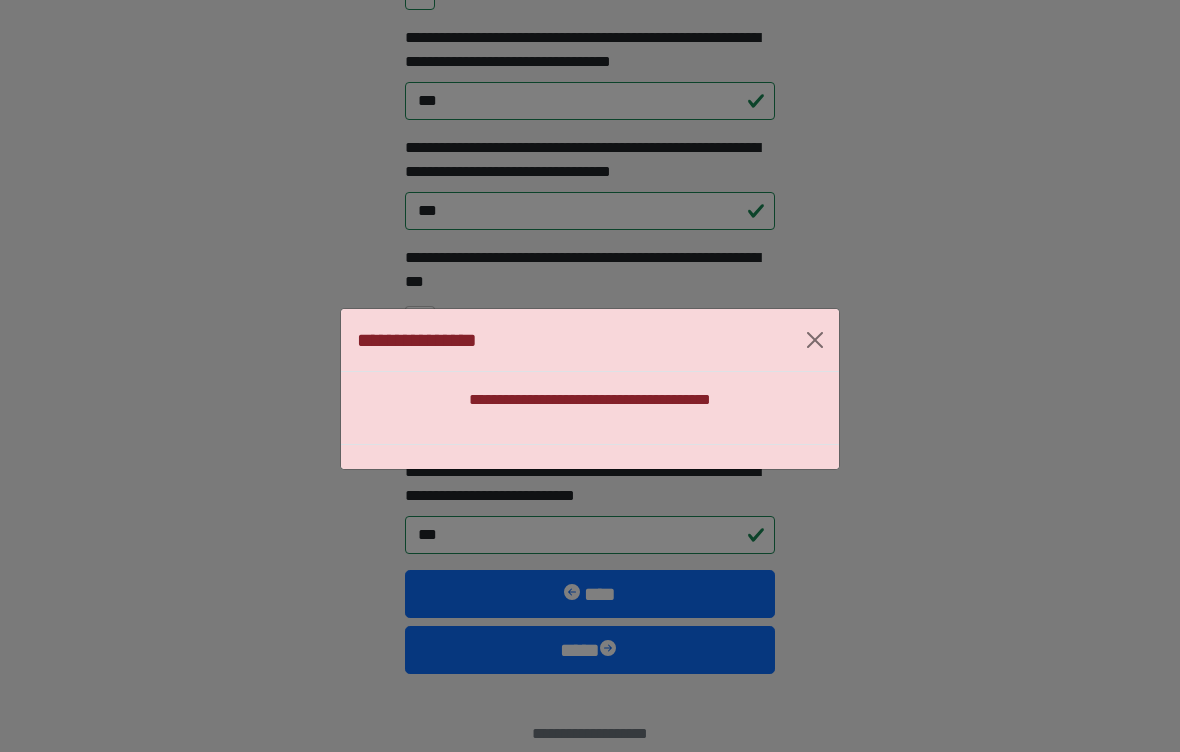 click at bounding box center (815, 340) 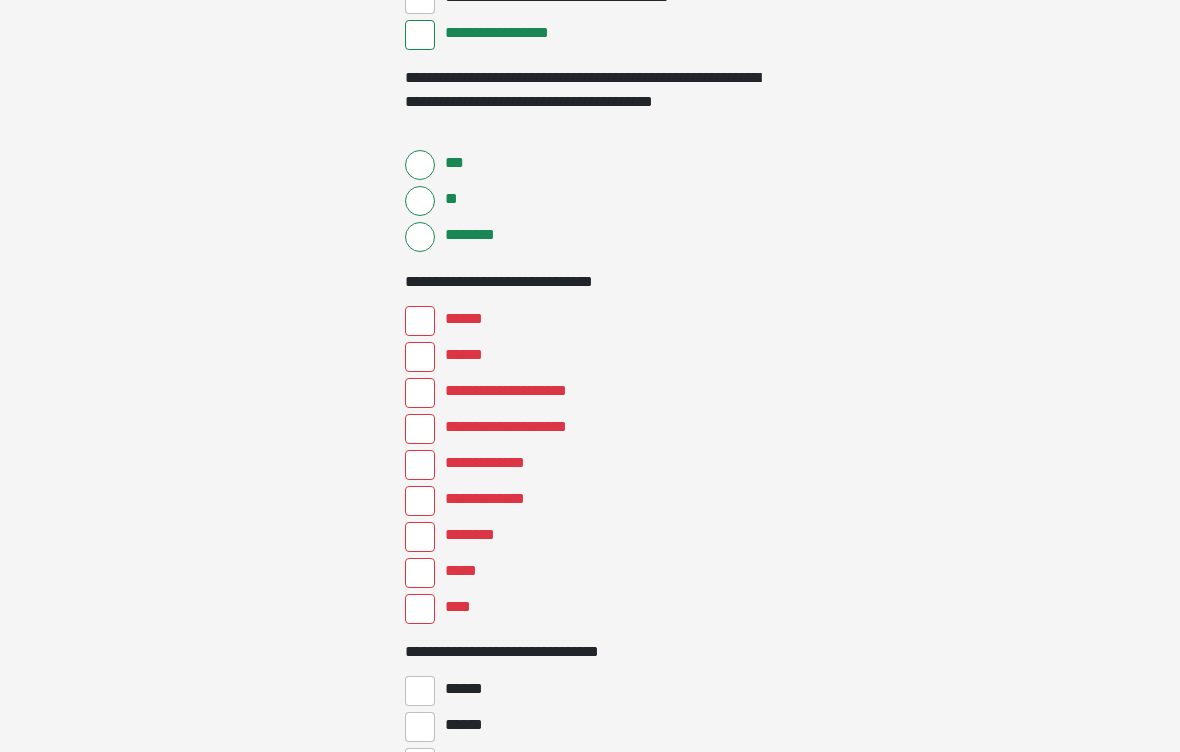 scroll, scrollTop: 4451, scrollLeft: 0, axis: vertical 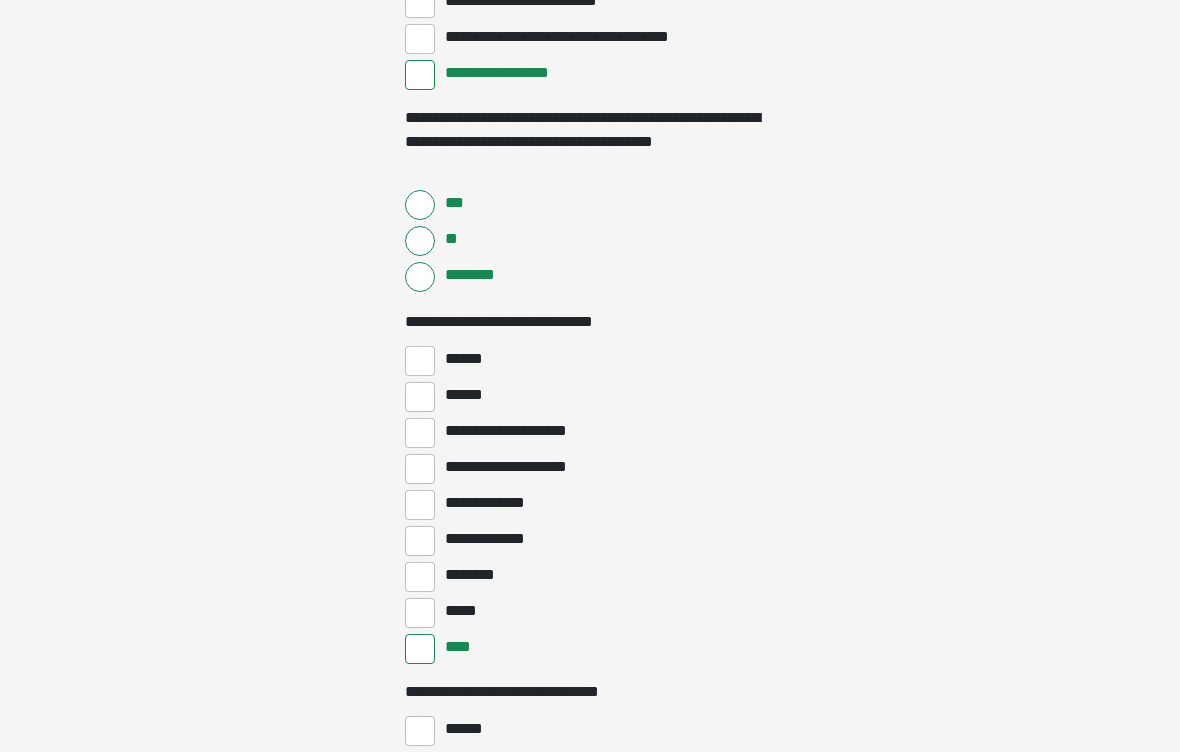 click on "*****" at bounding box center [420, 613] 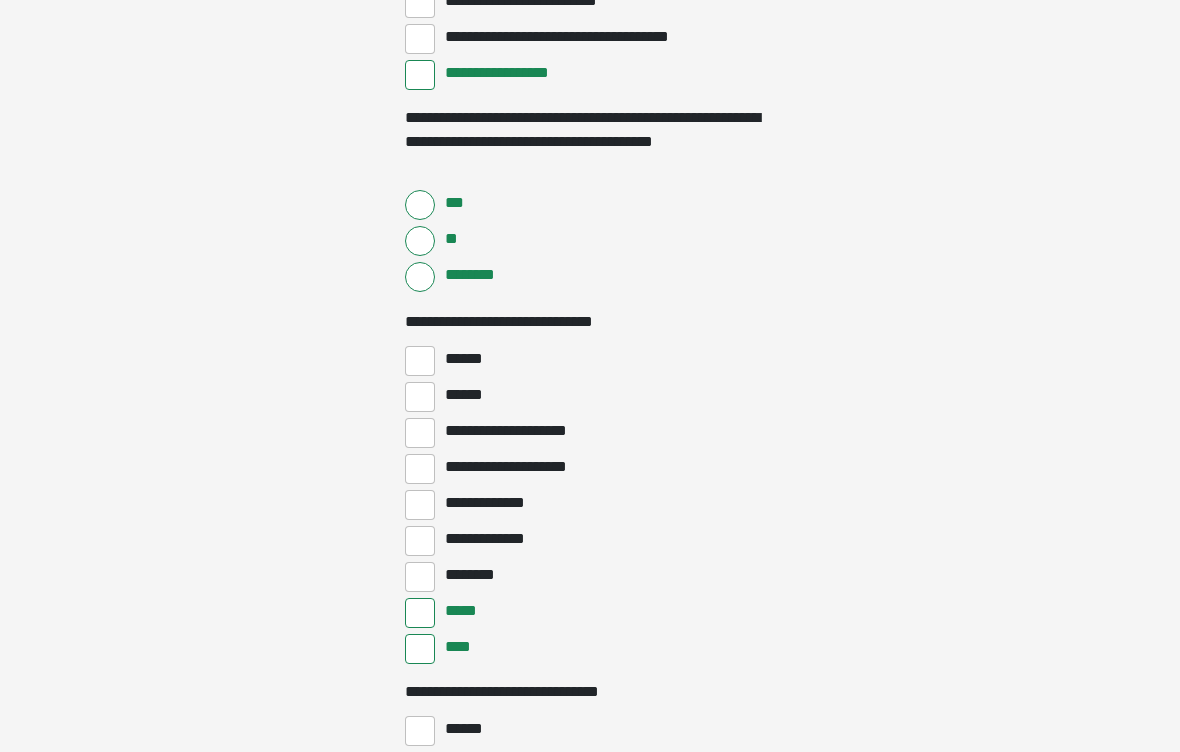 click on "****" at bounding box center (420, 649) 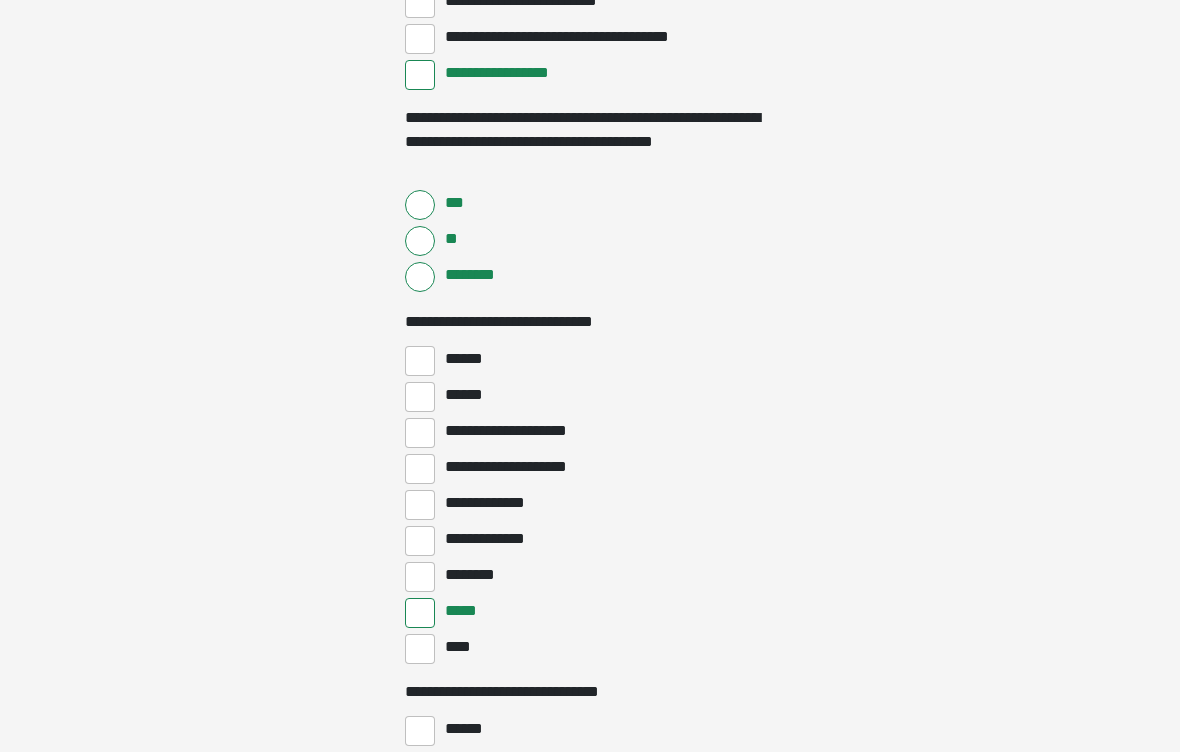 click on "****" at bounding box center (420, 649) 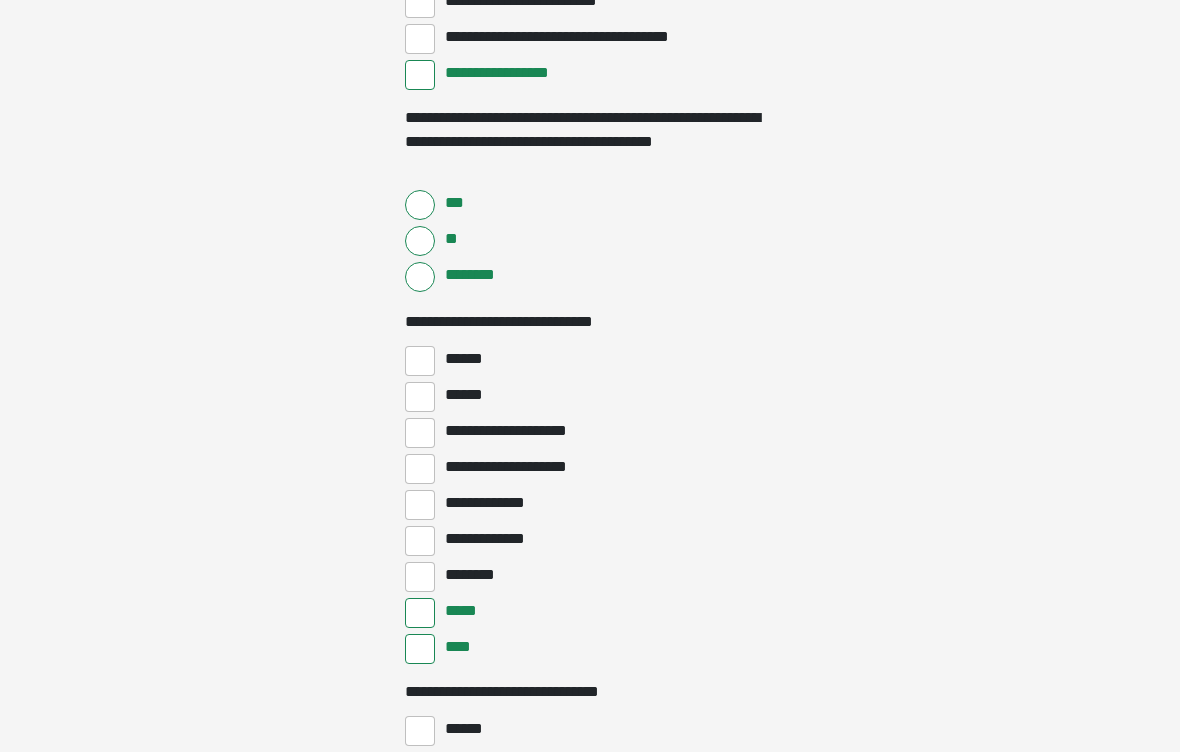 click on "*****" at bounding box center (420, 613) 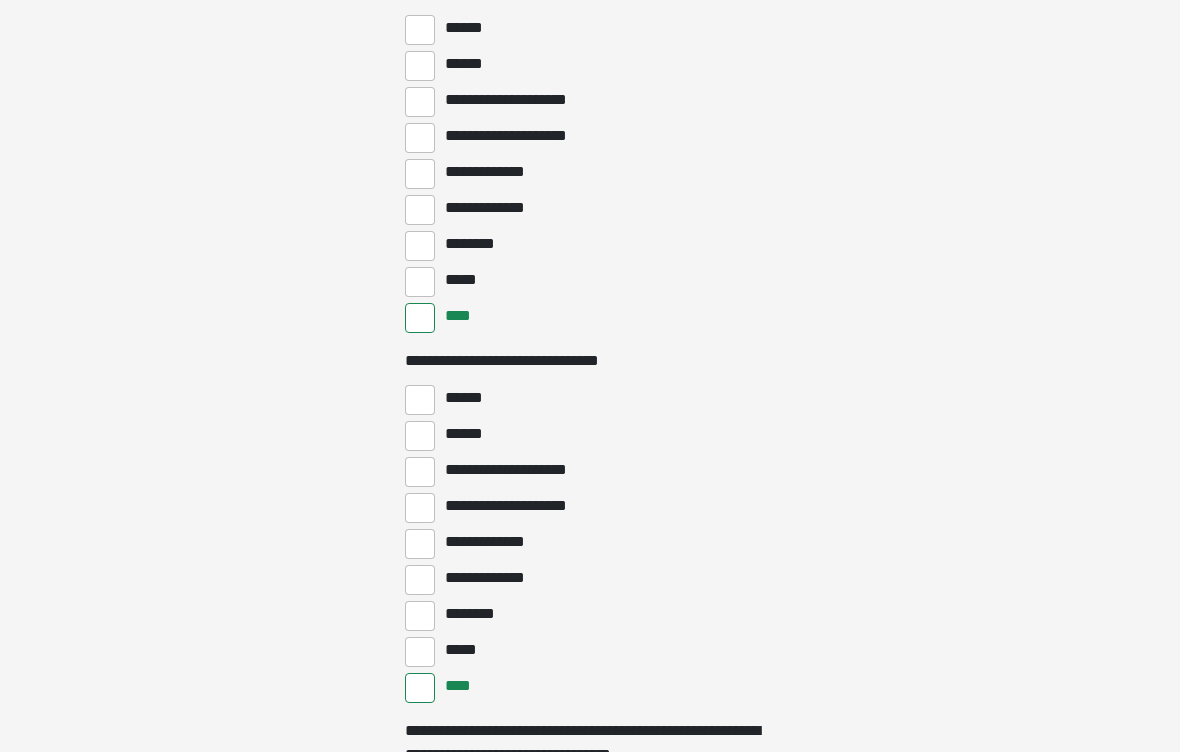 scroll, scrollTop: 5435, scrollLeft: 0, axis: vertical 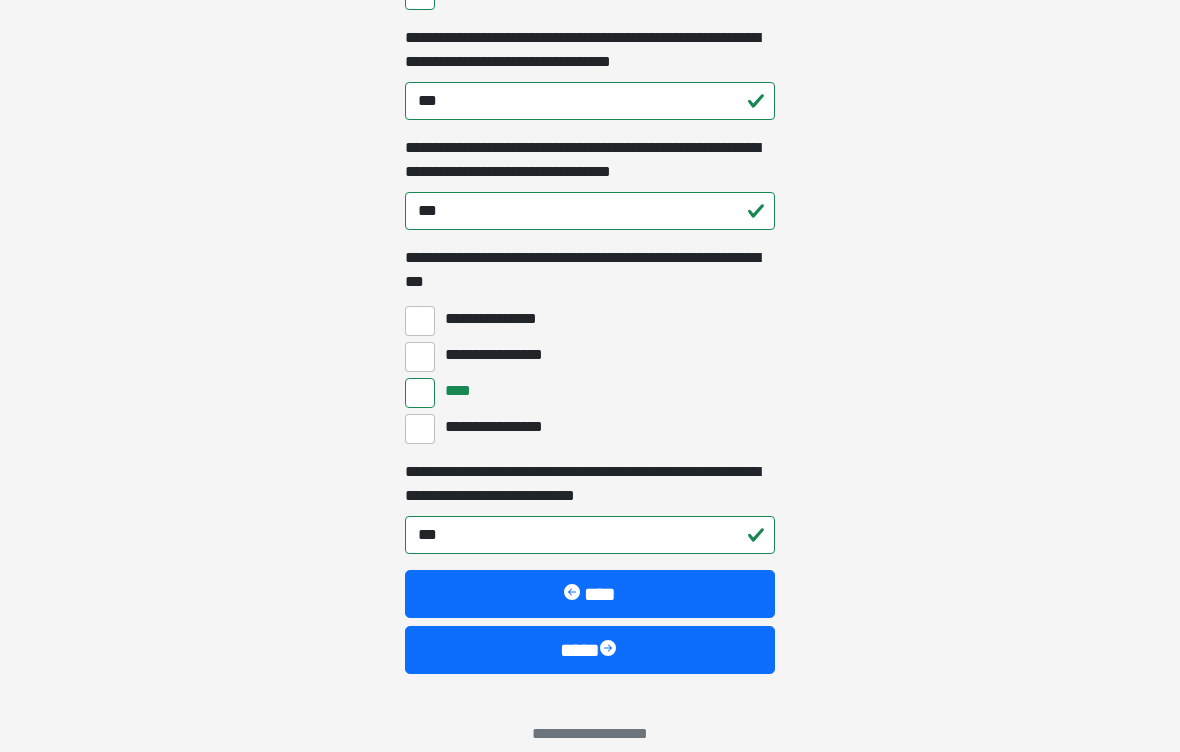 click at bounding box center [610, 650] 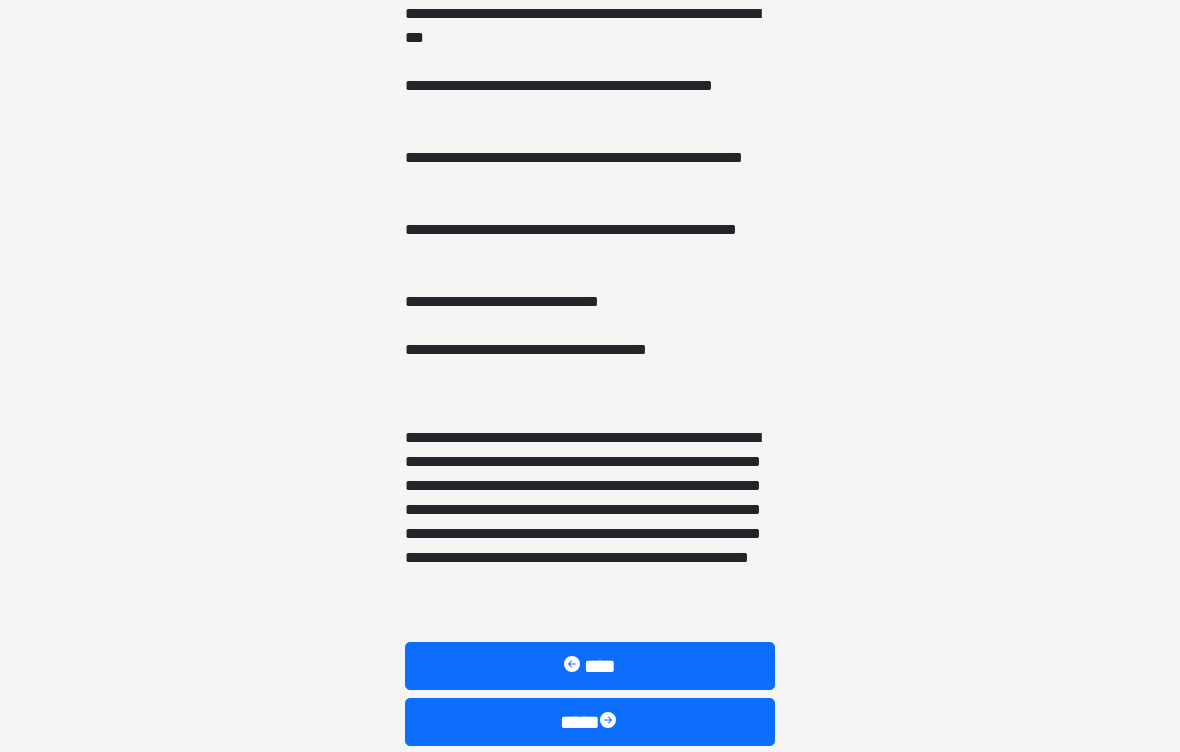 scroll, scrollTop: 1451, scrollLeft: 0, axis: vertical 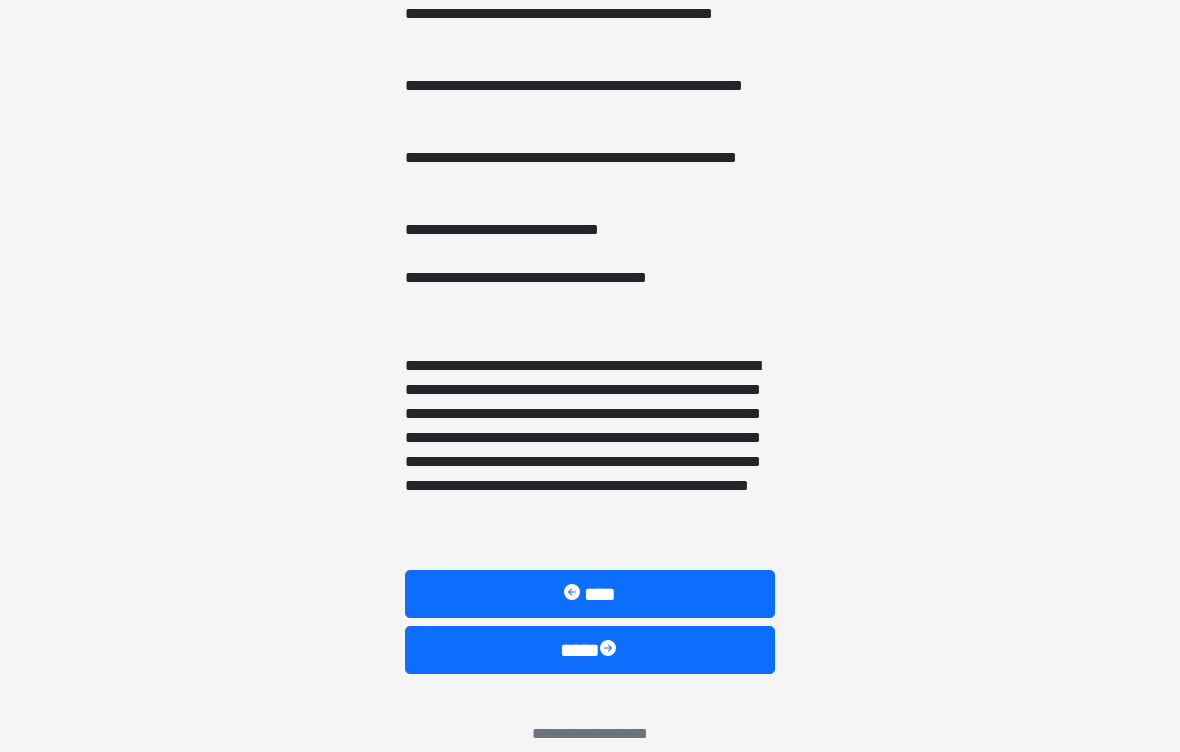 click at bounding box center [610, 650] 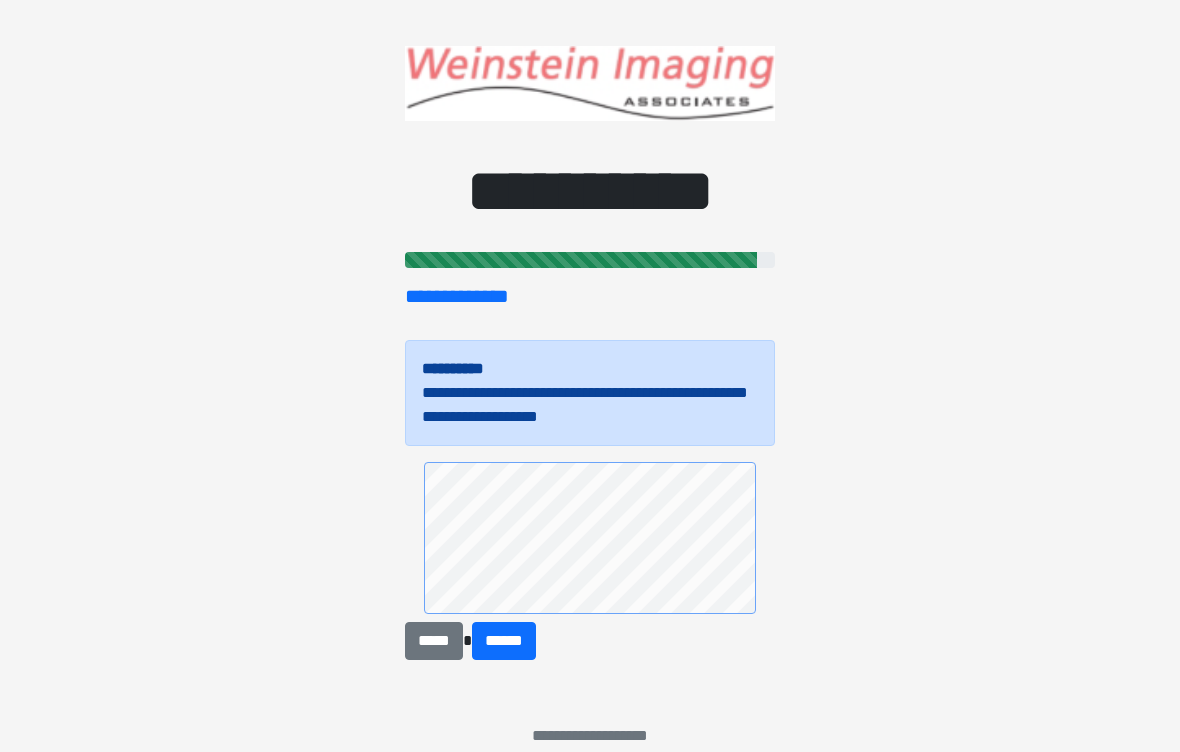 scroll, scrollTop: 10, scrollLeft: 0, axis: vertical 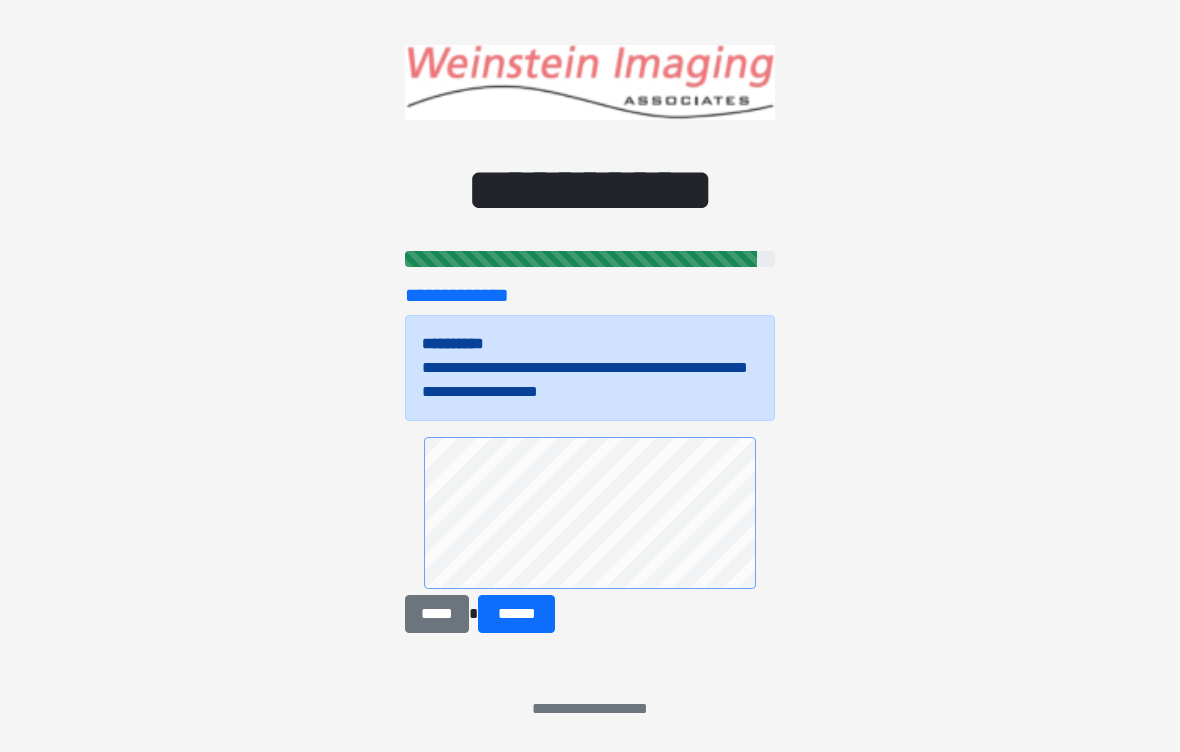 click on "******" at bounding box center (516, 614) 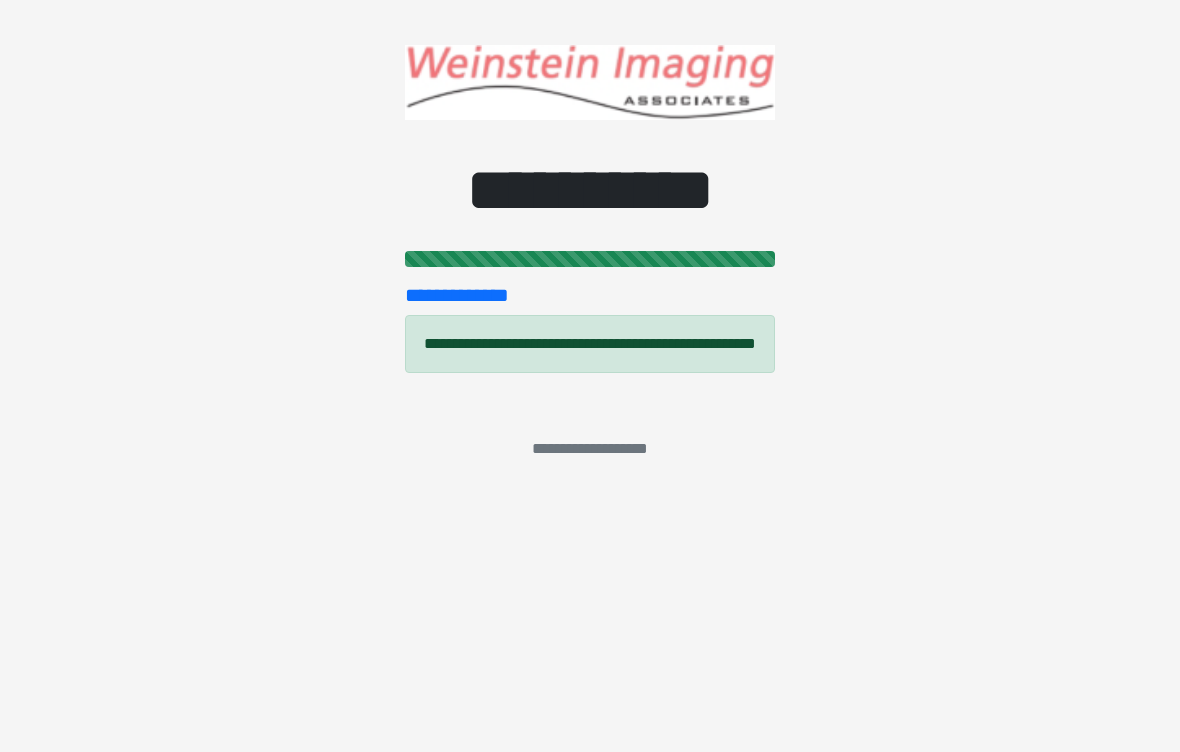 scroll, scrollTop: 0, scrollLeft: 0, axis: both 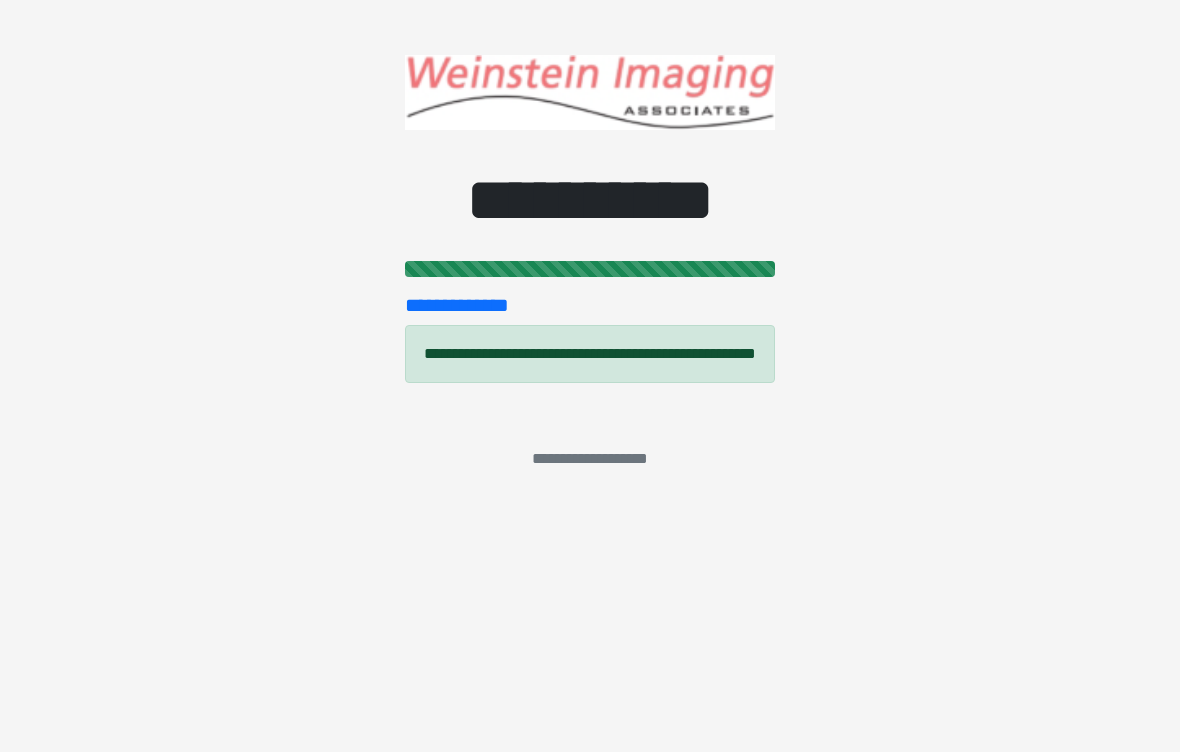 click on "**********" at bounding box center [590, 376] 